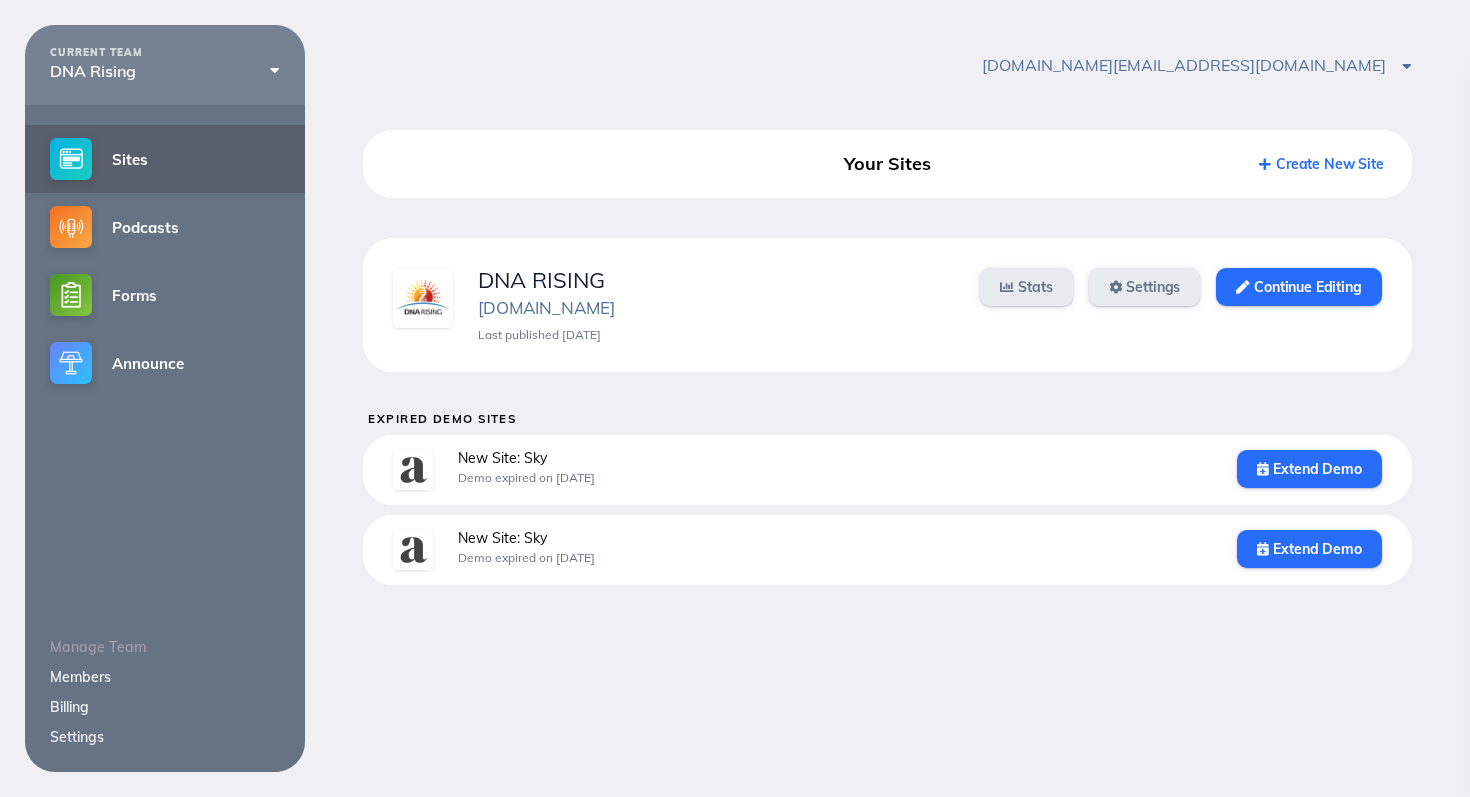 scroll, scrollTop: 0, scrollLeft: 0, axis: both 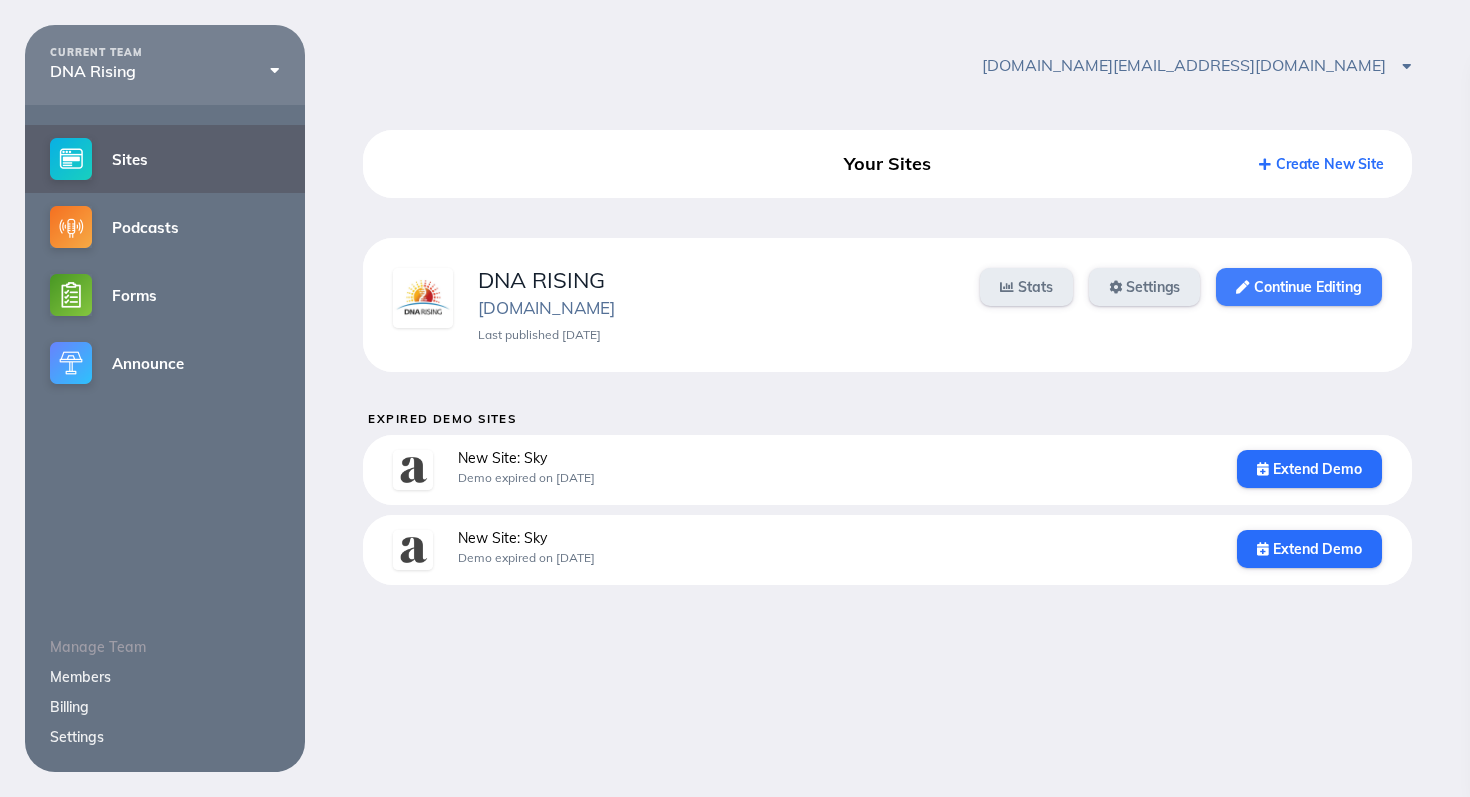 click at bounding box center (1242, 287) 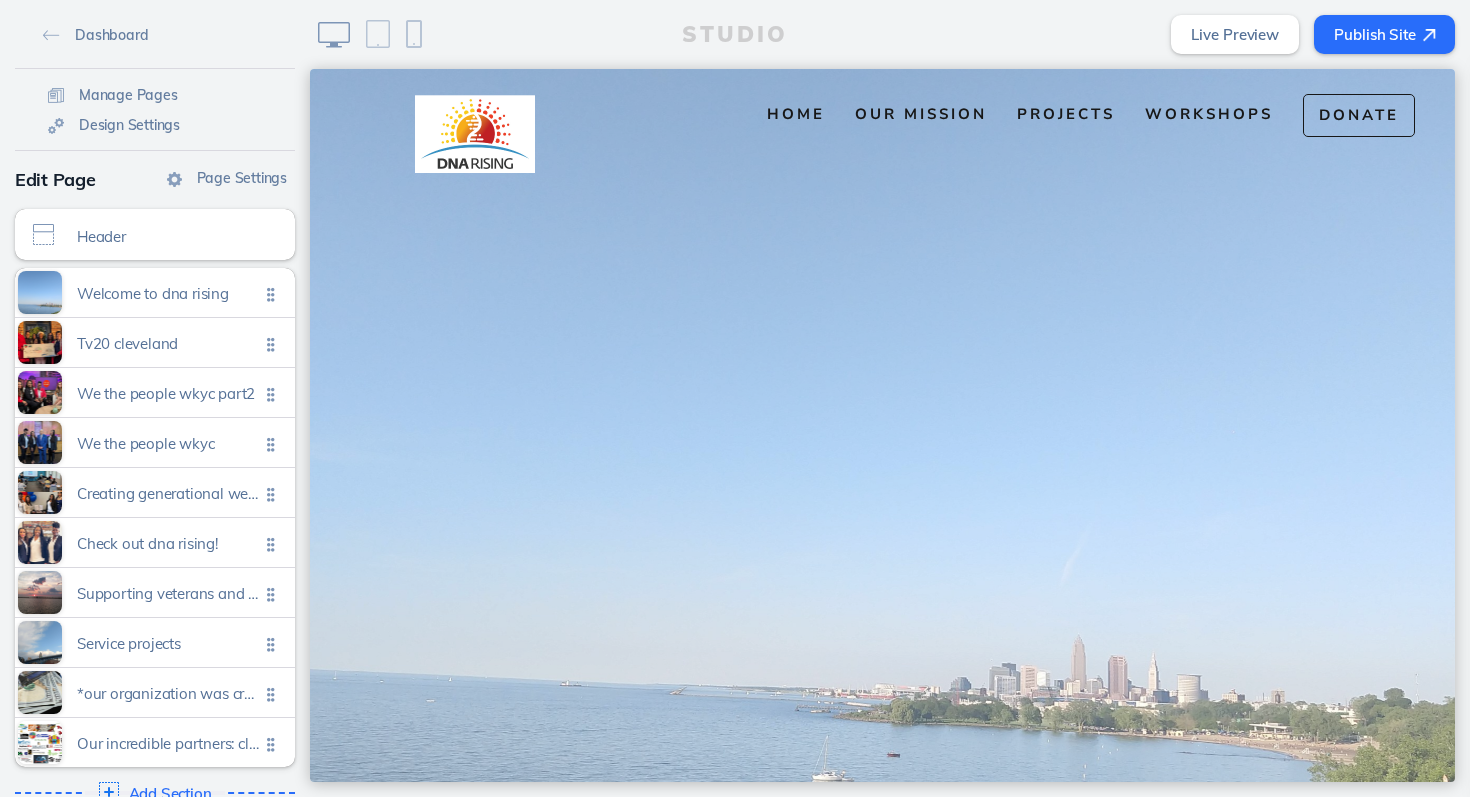 scroll, scrollTop: 0, scrollLeft: 0, axis: both 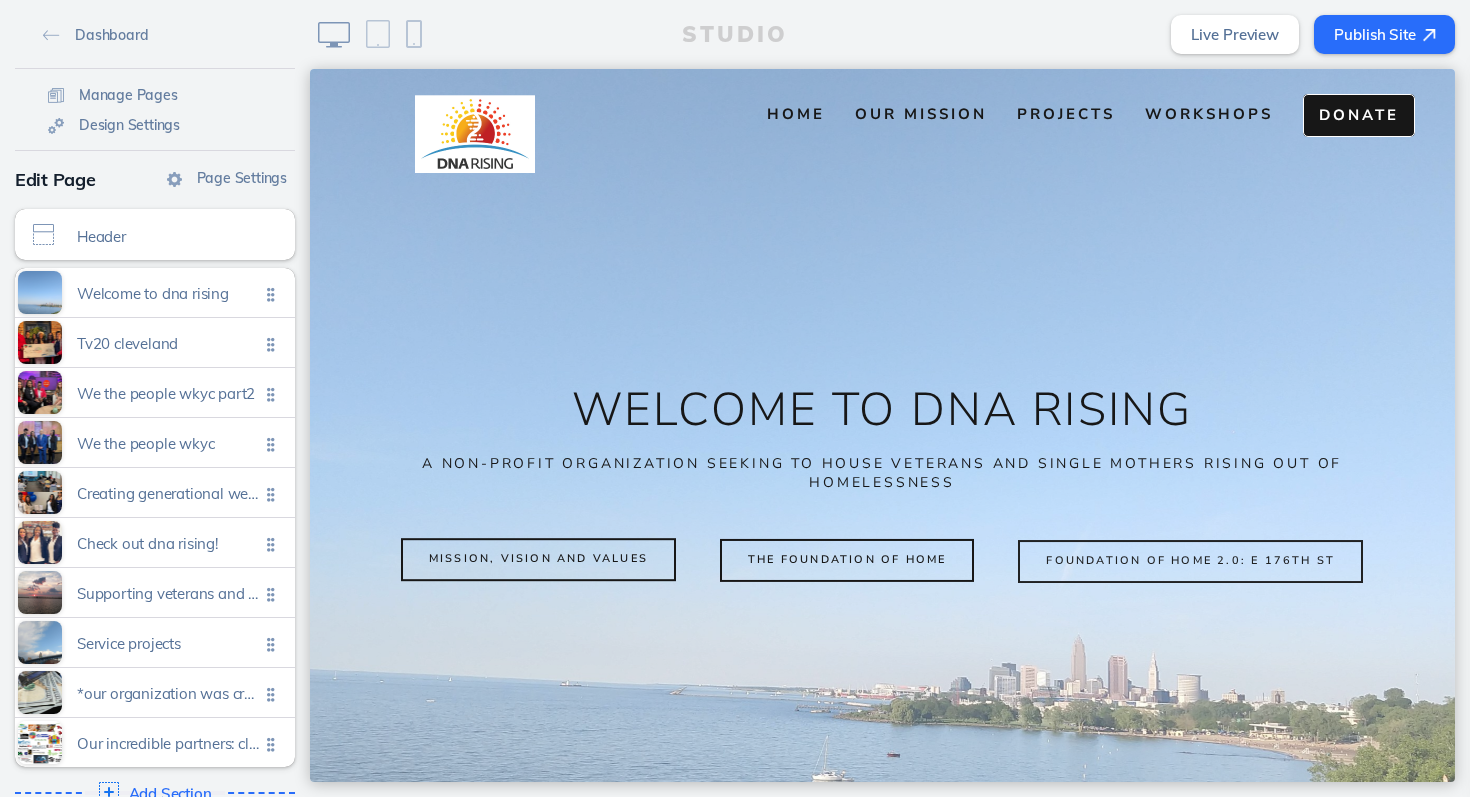 click on "Donate" at bounding box center [1359, 115] 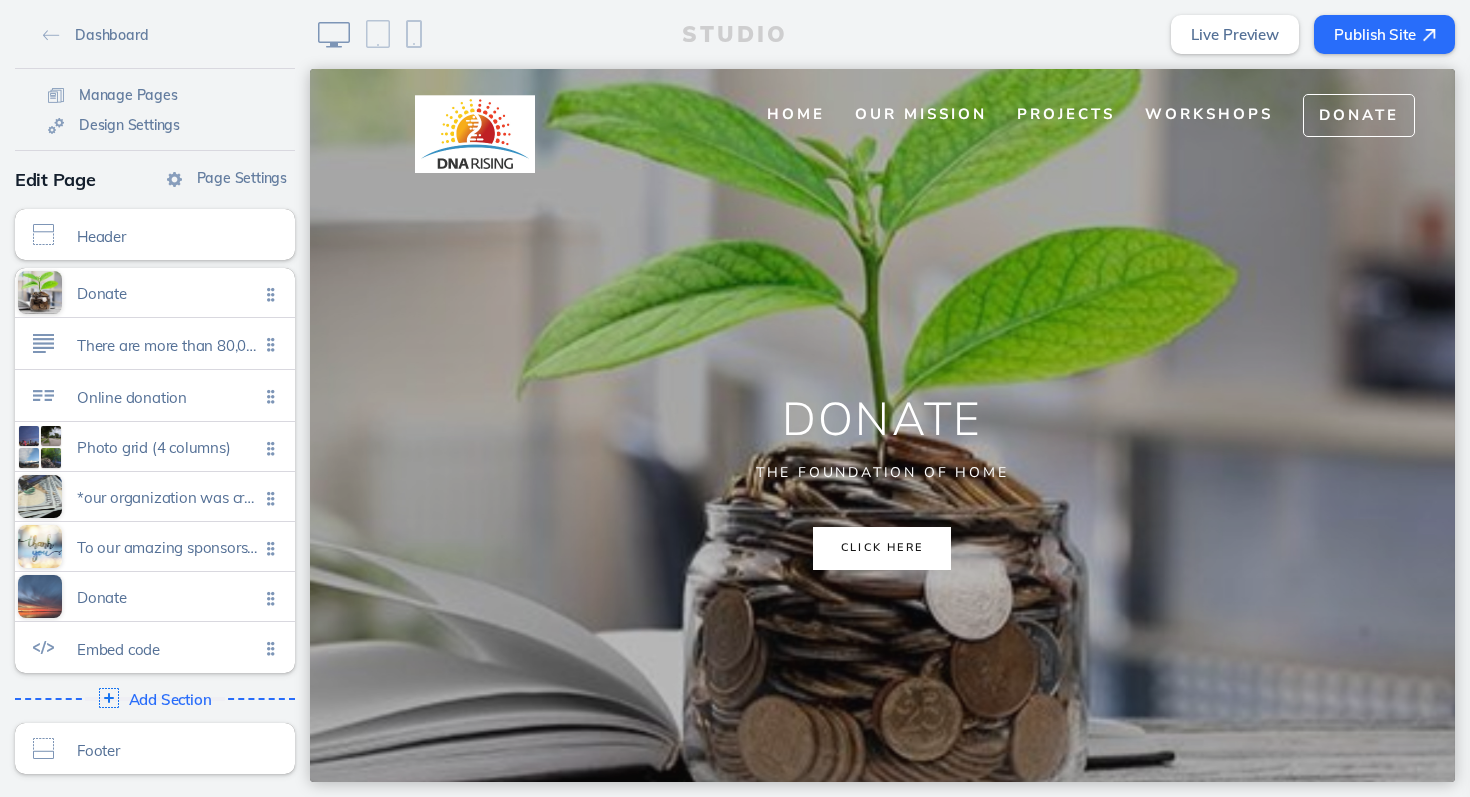 click on "click here" at bounding box center [882, 548] 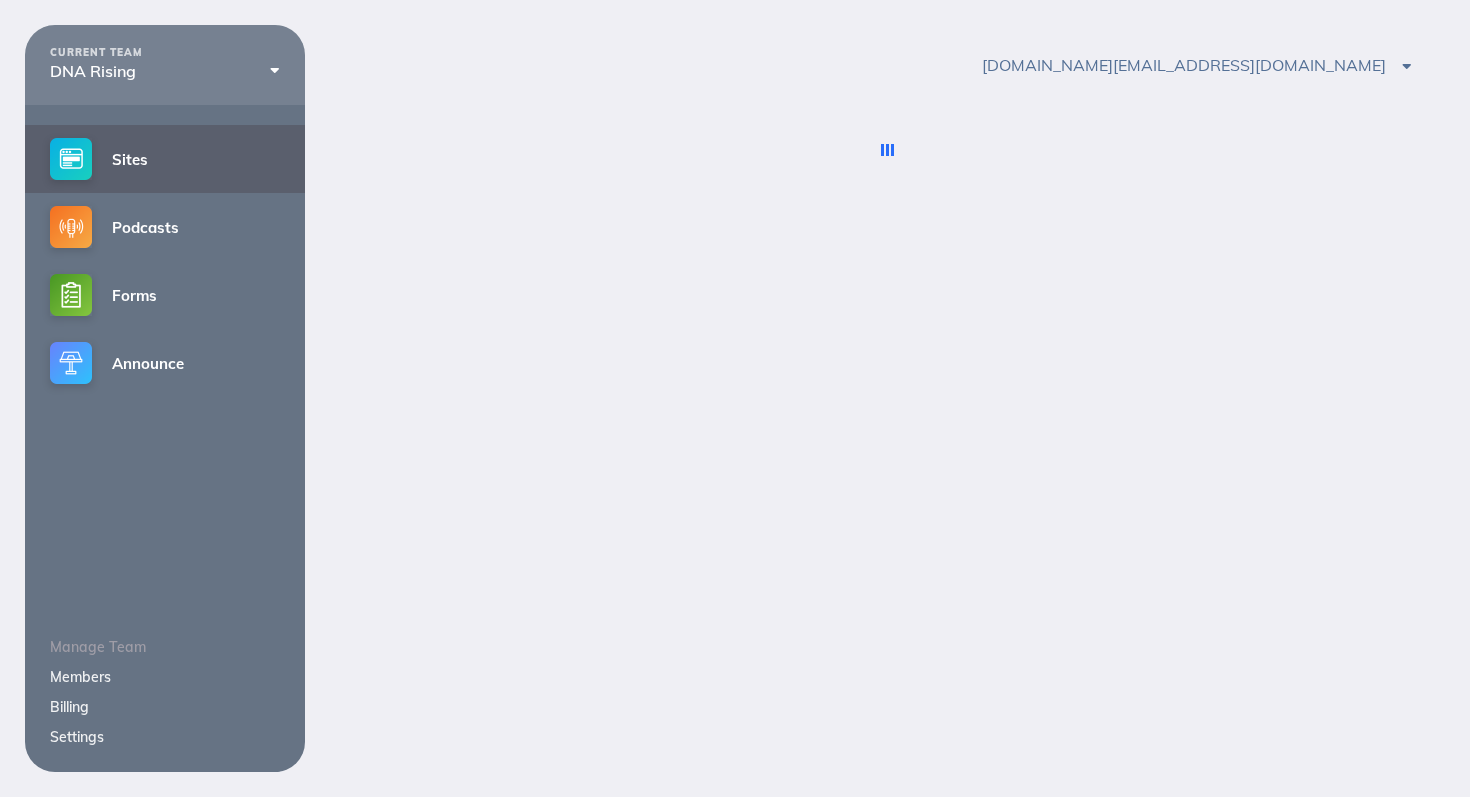 scroll, scrollTop: 0, scrollLeft: 0, axis: both 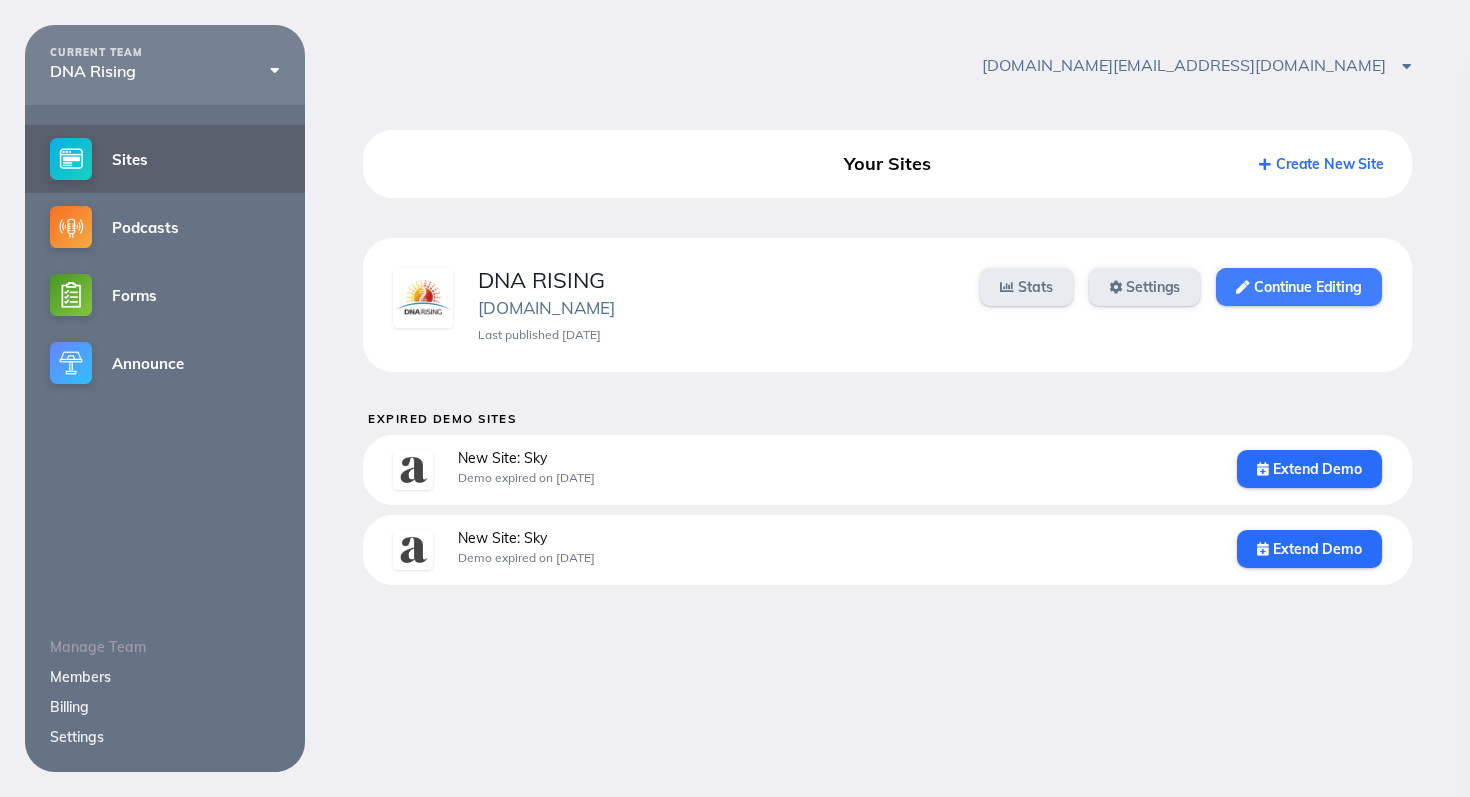 click on "Continue Editing" at bounding box center (1298, 287) 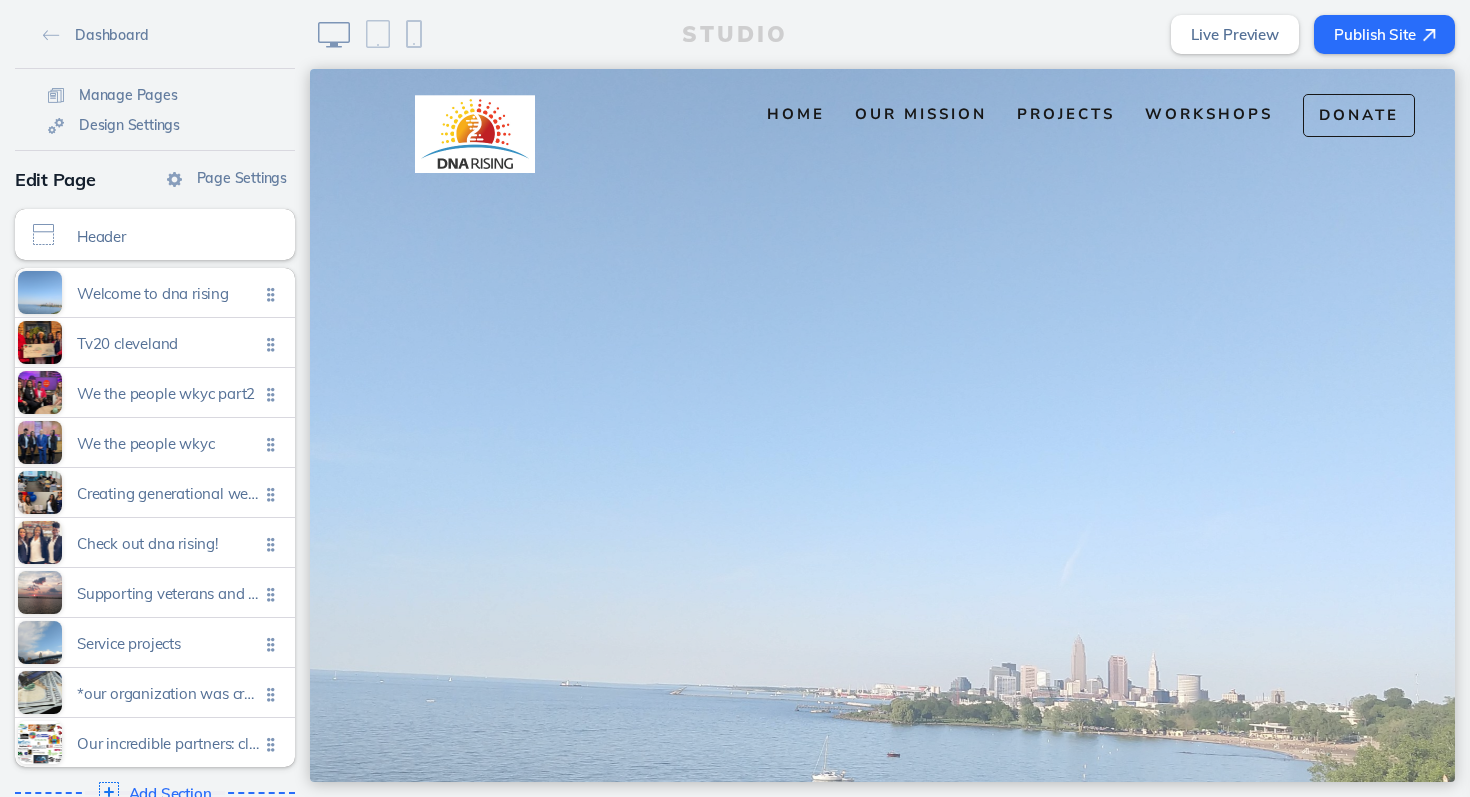 scroll, scrollTop: 0, scrollLeft: 0, axis: both 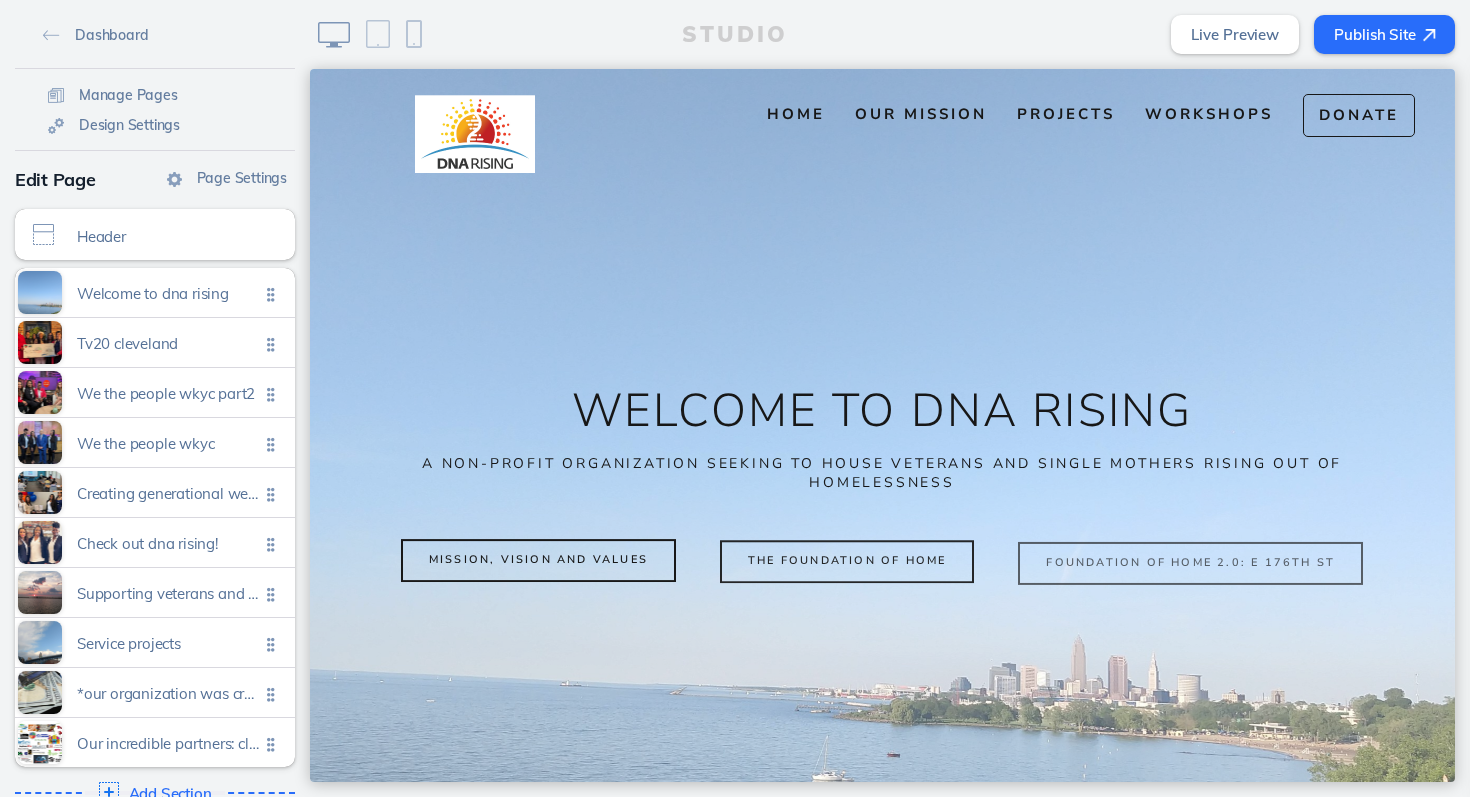 click on "Publish Site" 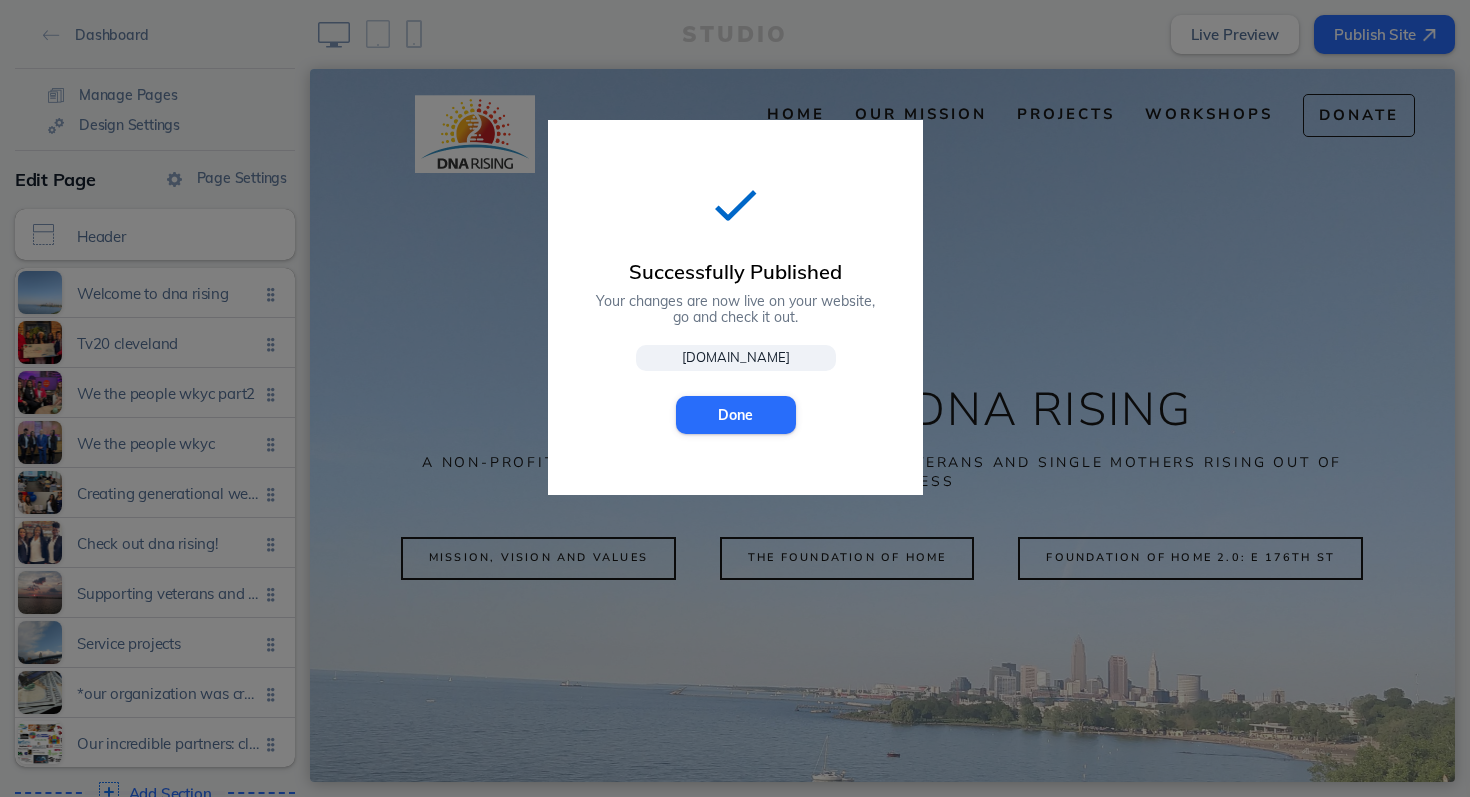 click on "[DOMAIN_NAME]" 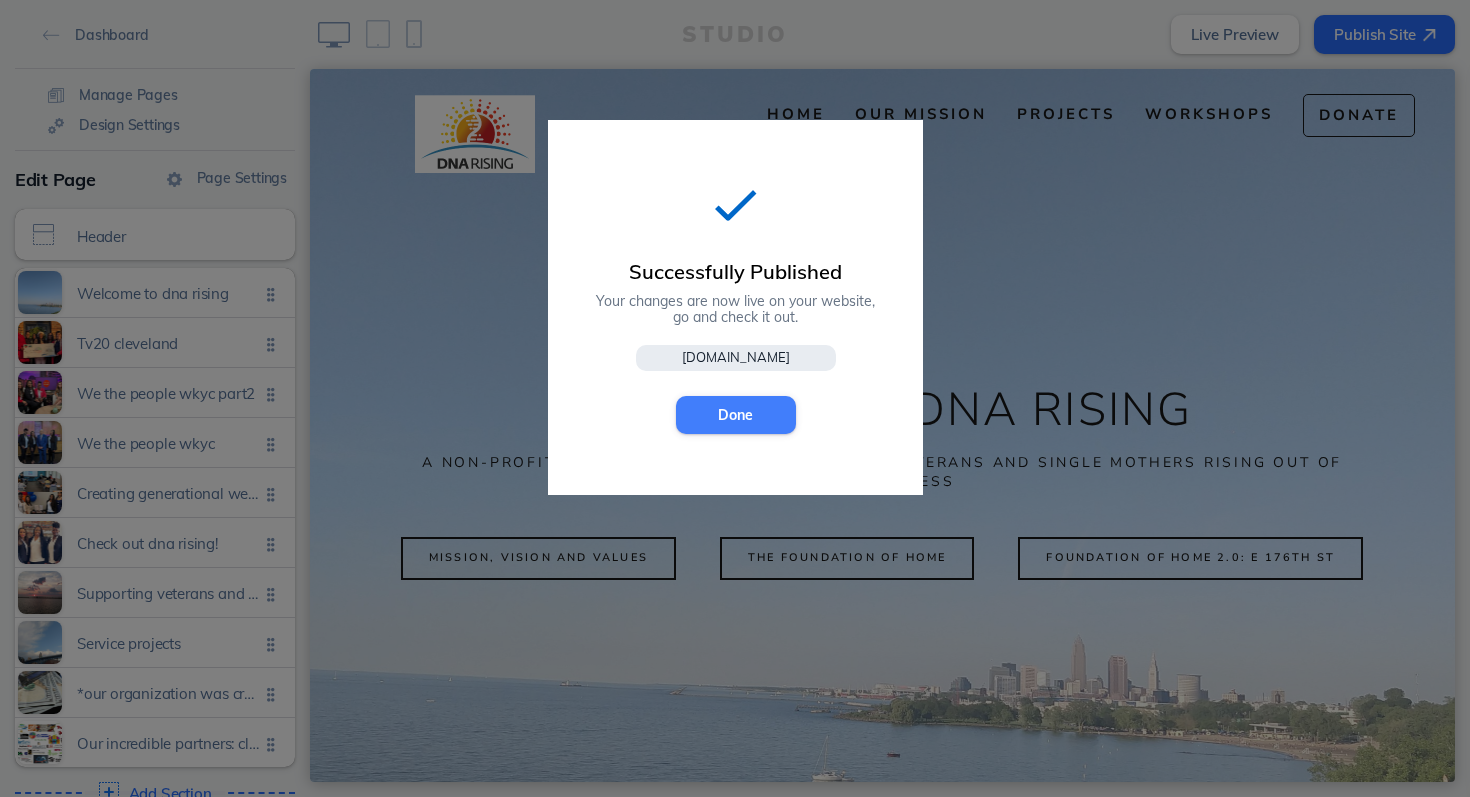 click on "Done" 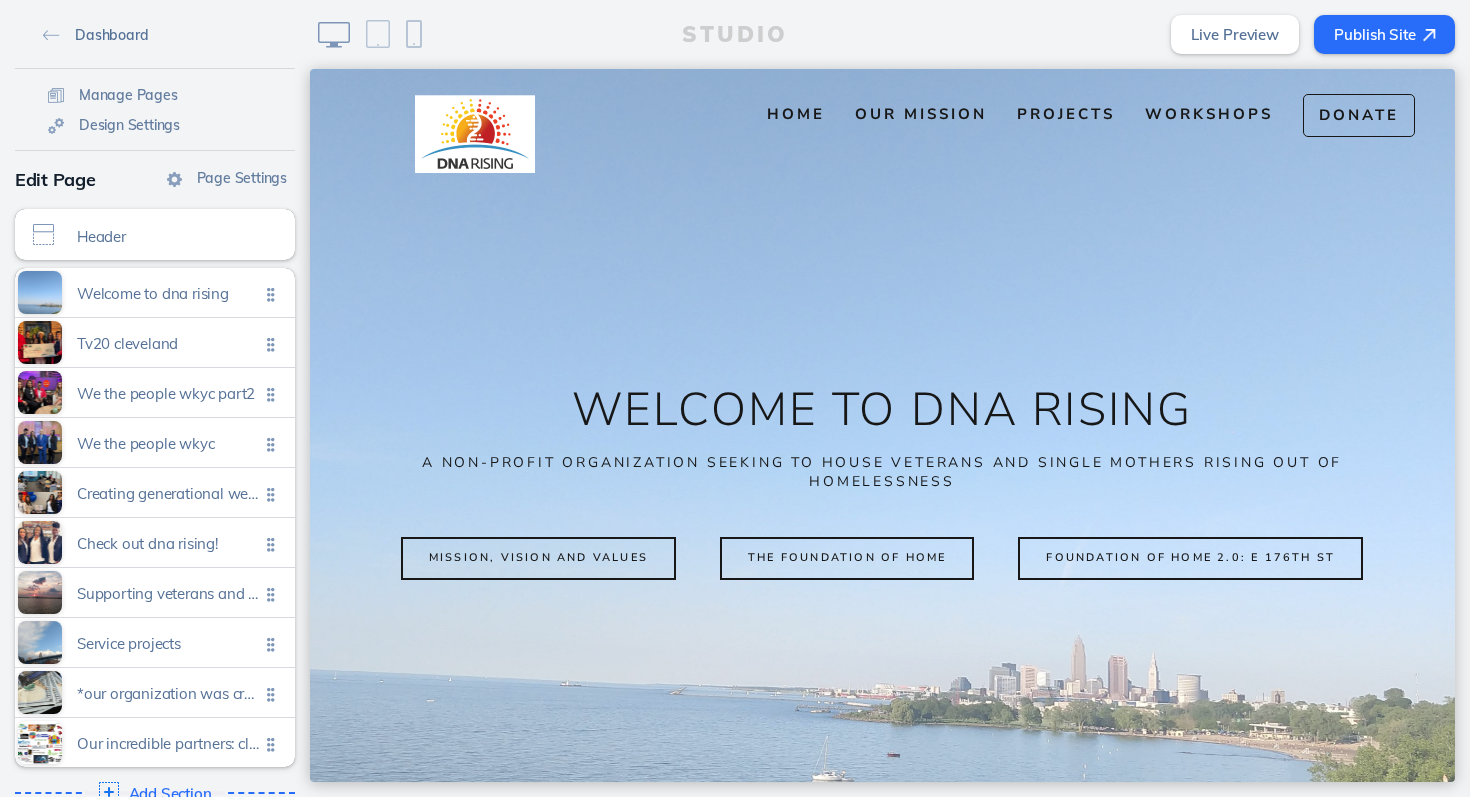 click on "Dashboard" 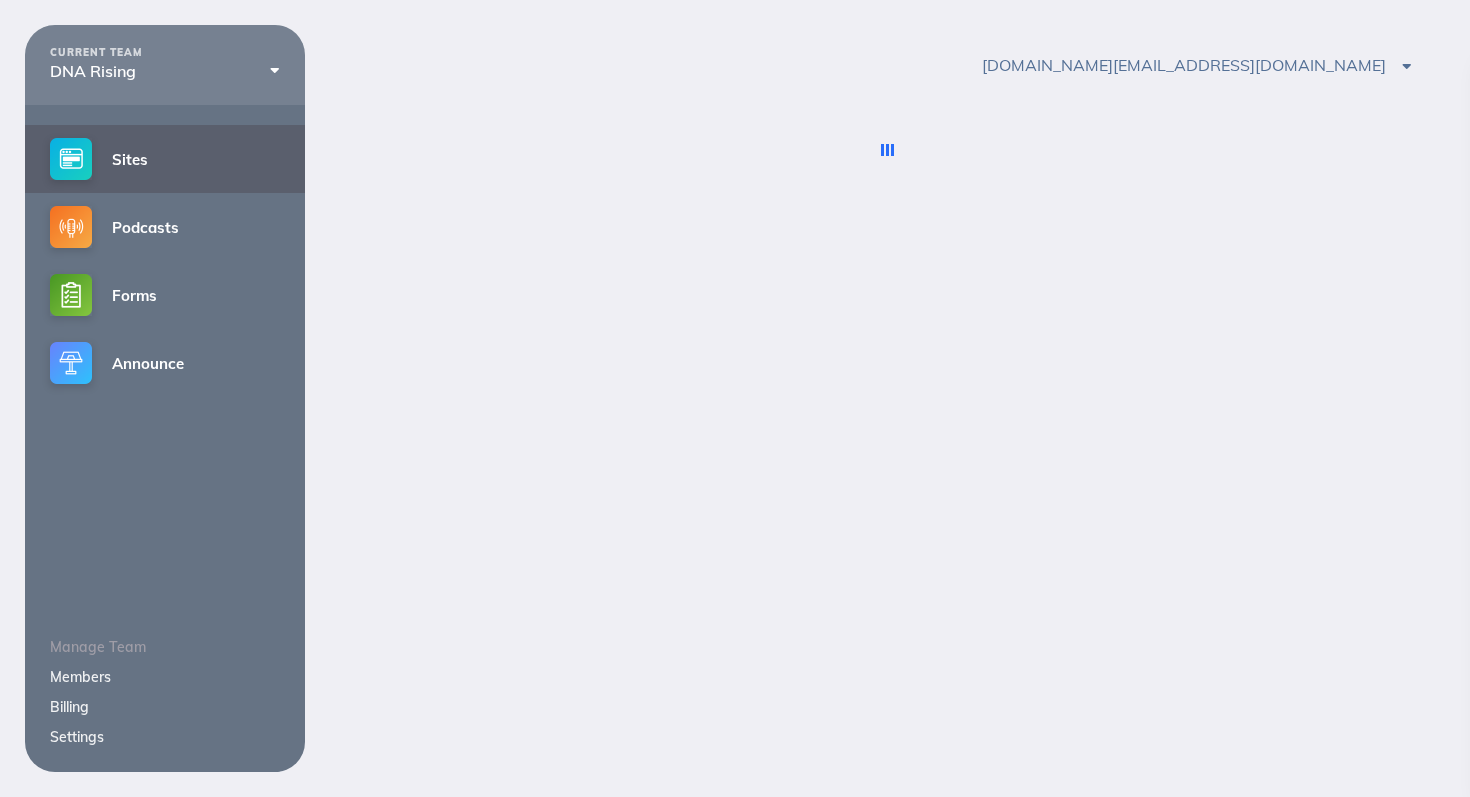 scroll, scrollTop: 0, scrollLeft: 0, axis: both 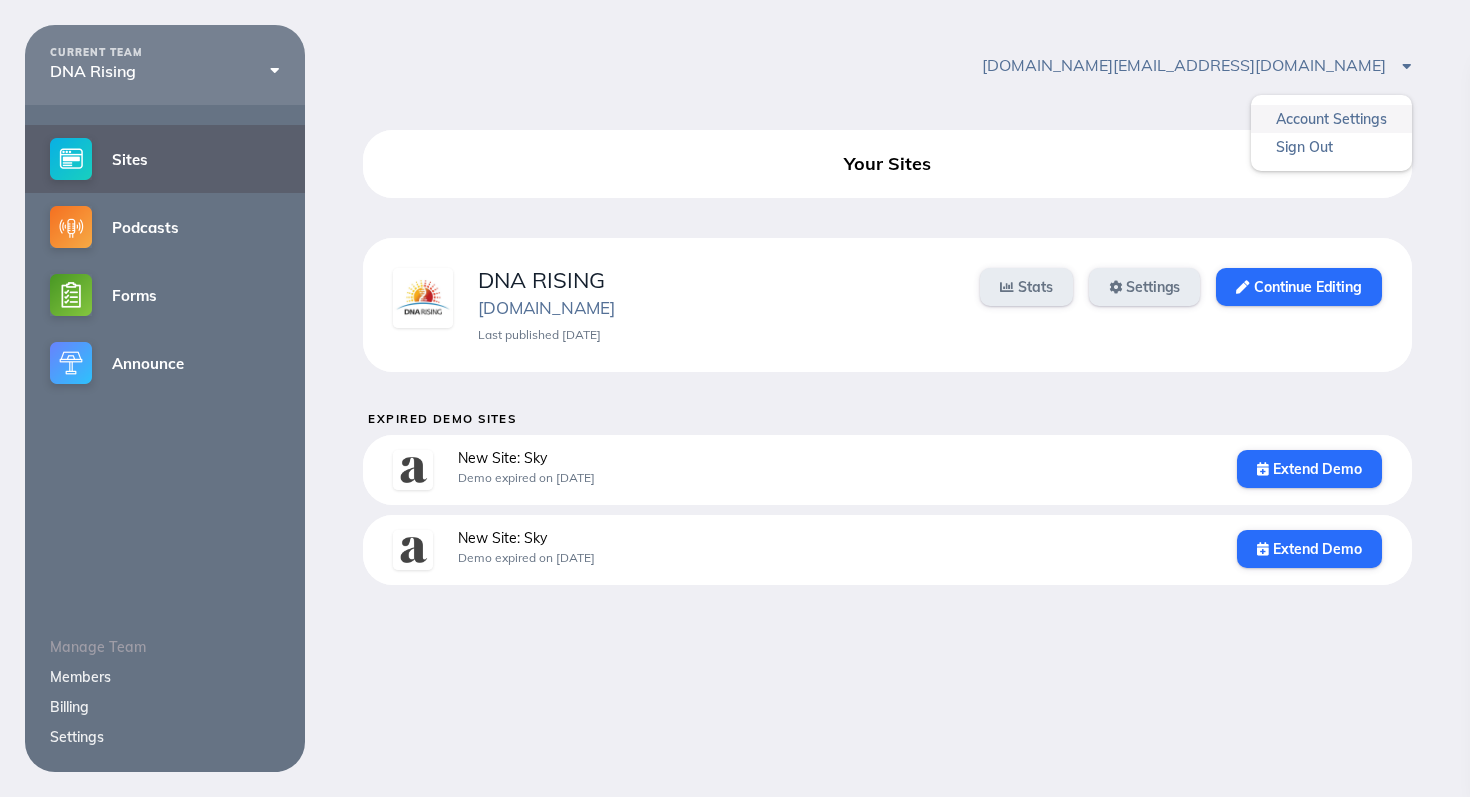 click on "Account Settings" at bounding box center (1331, 119) 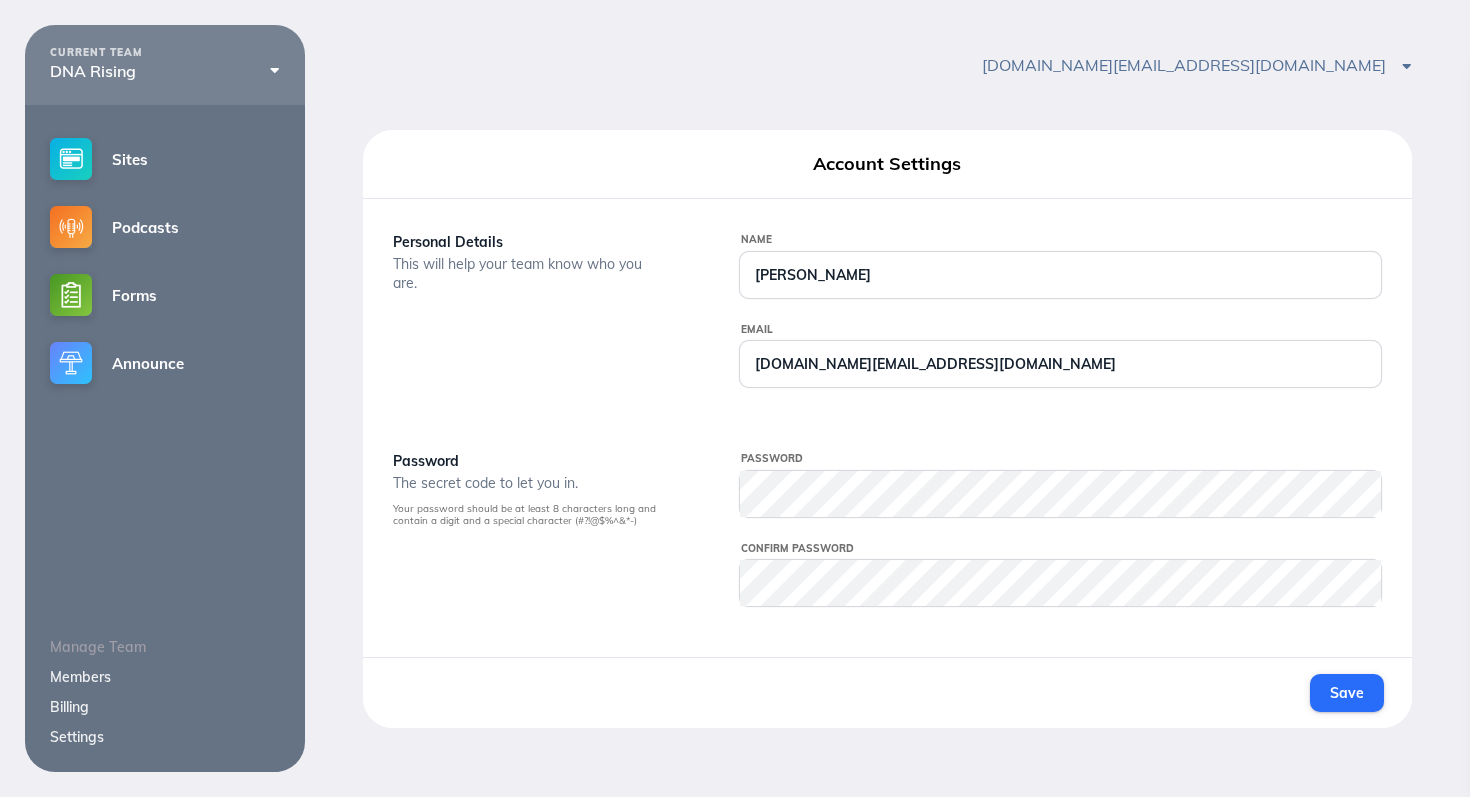 click on "dnarising.org@gmail.com   Account Settings Sign Out" at bounding box center (887, 65) 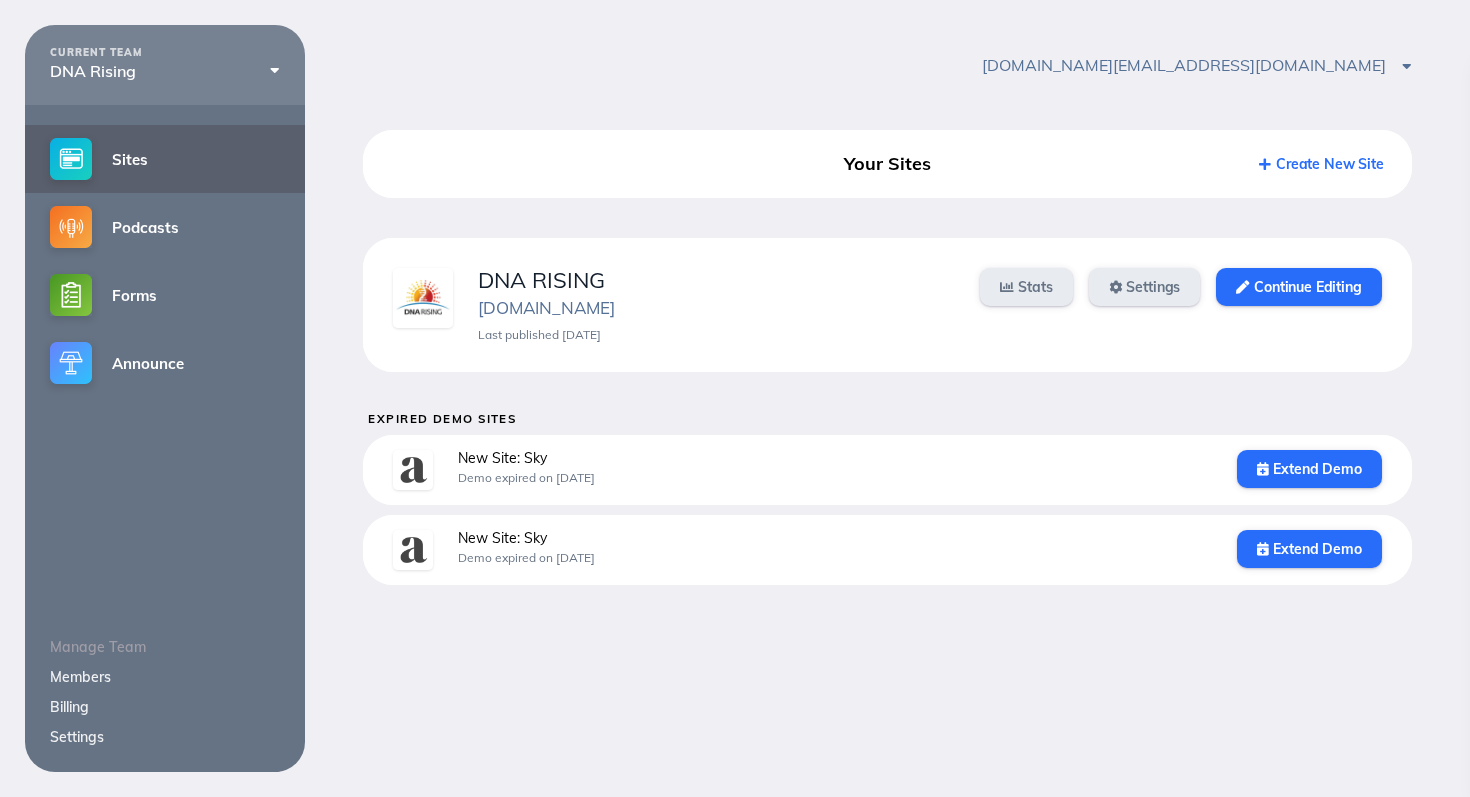 scroll, scrollTop: 25, scrollLeft: 0, axis: vertical 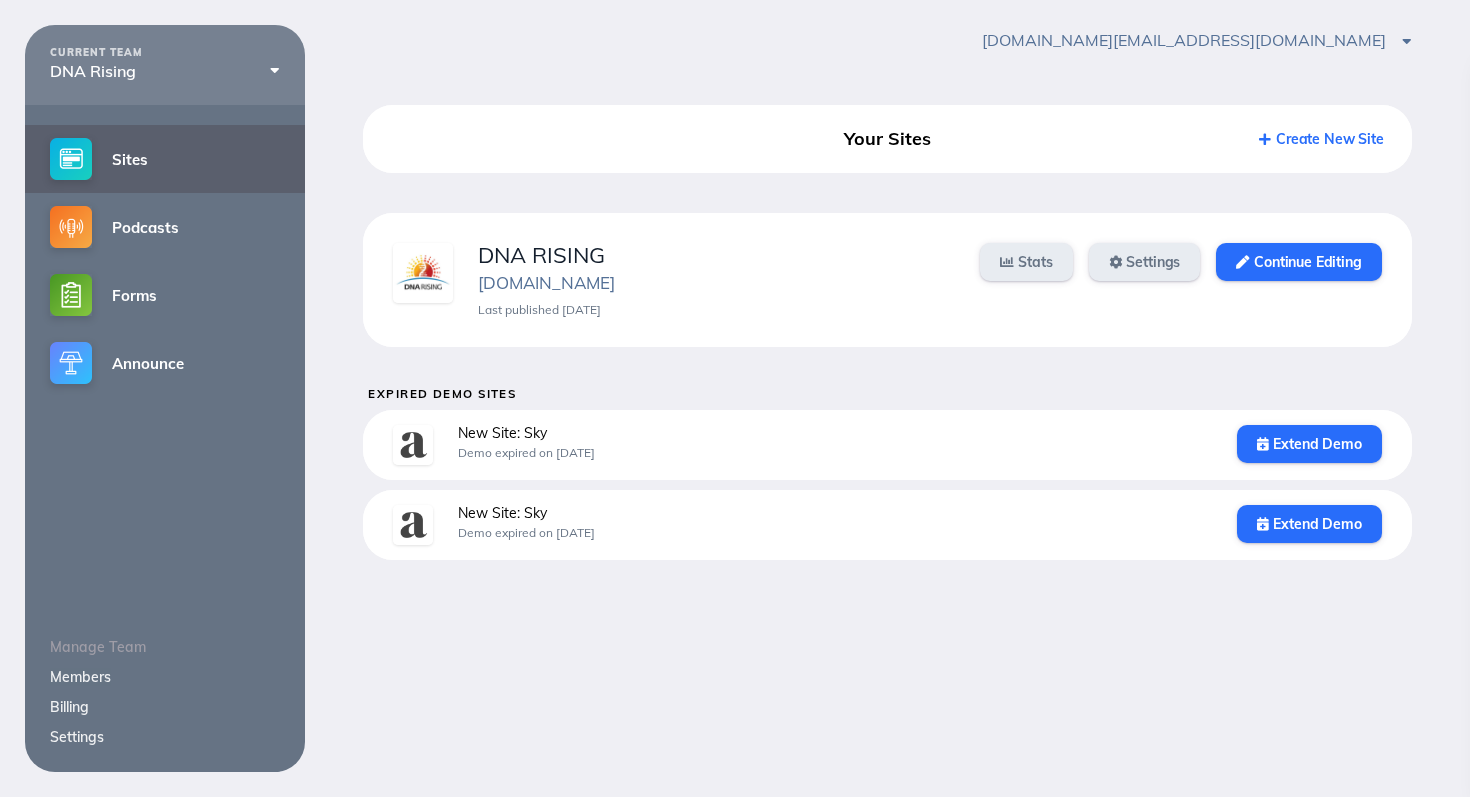 click on "Members" at bounding box center (80, 677) 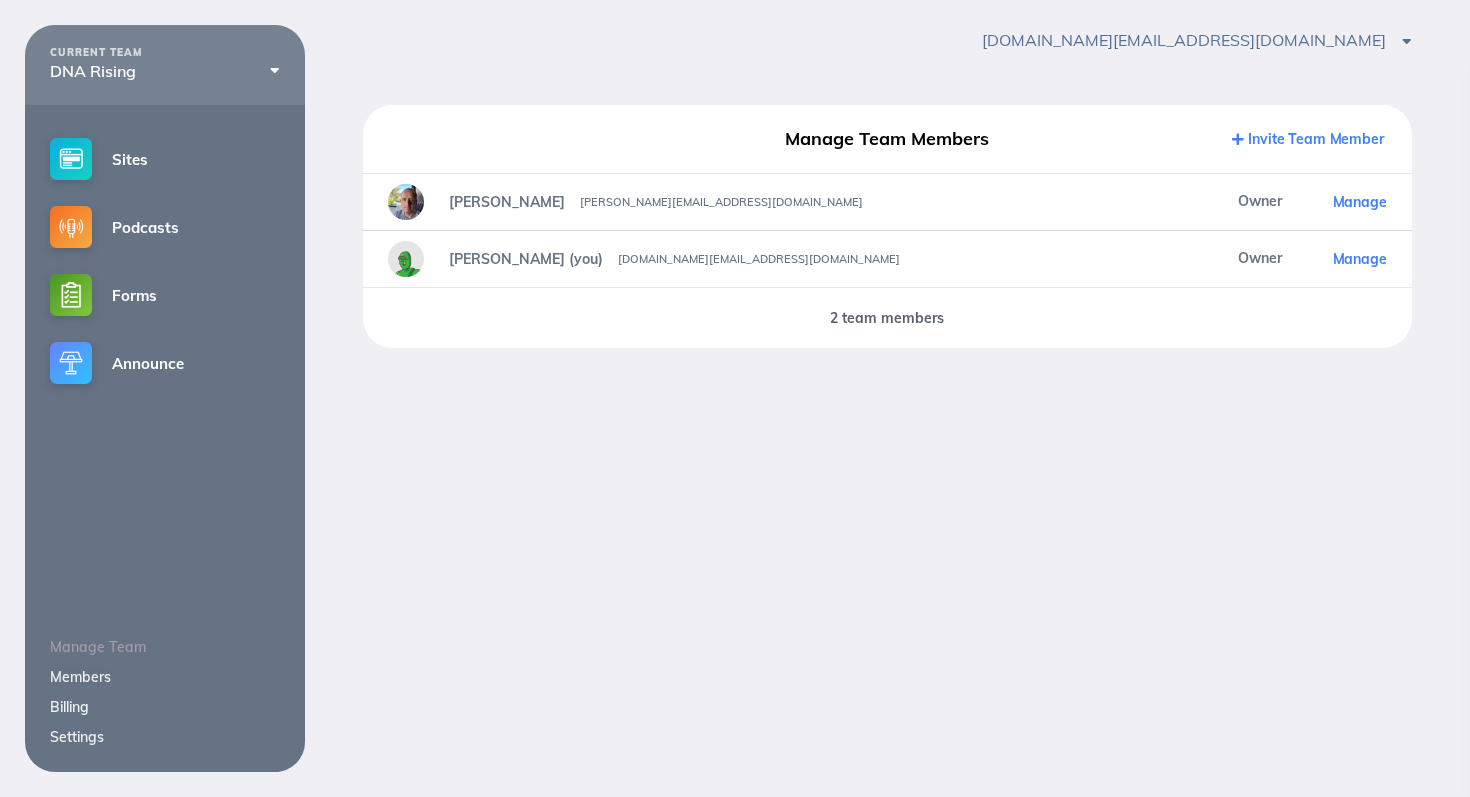 click at bounding box center (1238, 139) 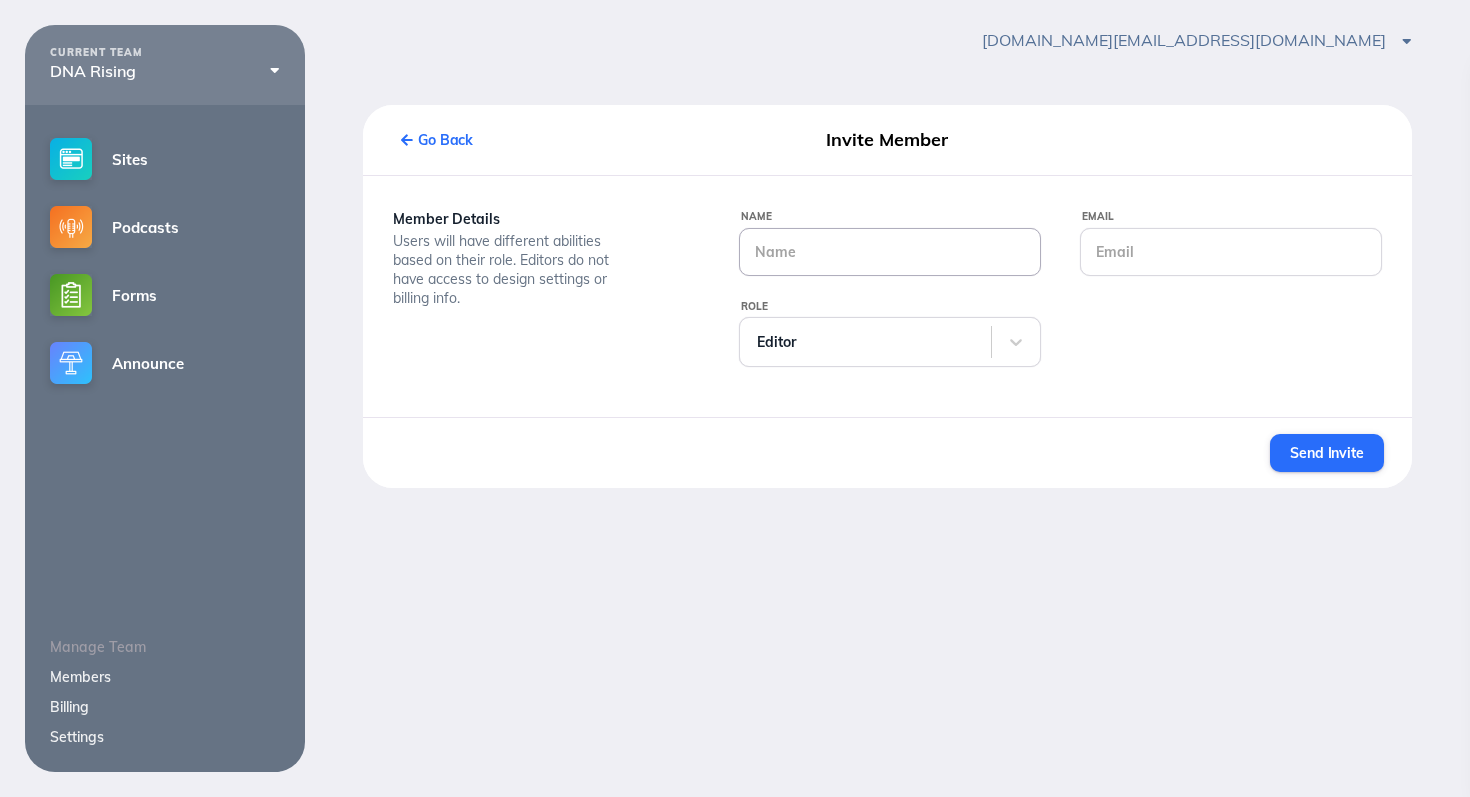 click on "Name" at bounding box center [890, 252] 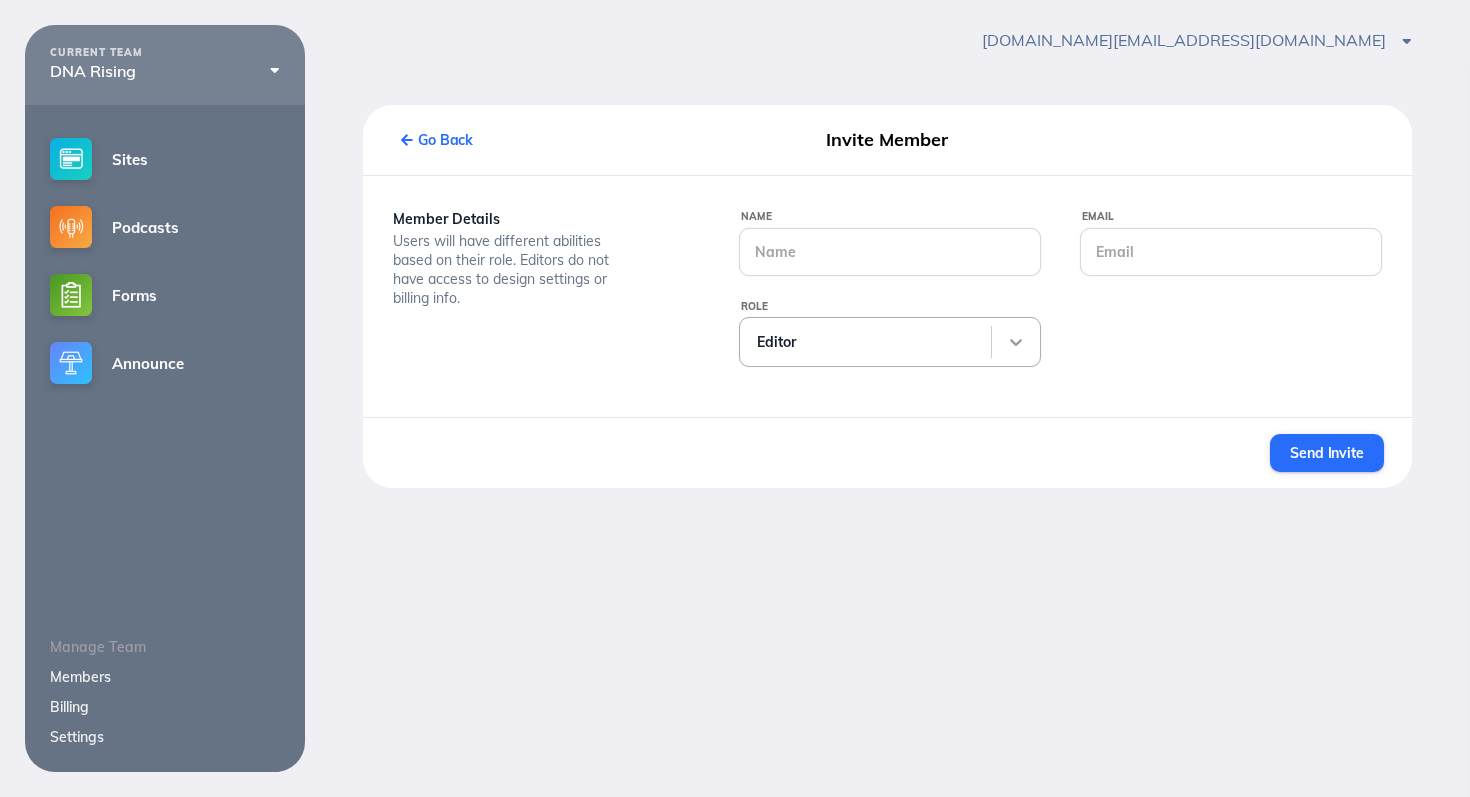 click 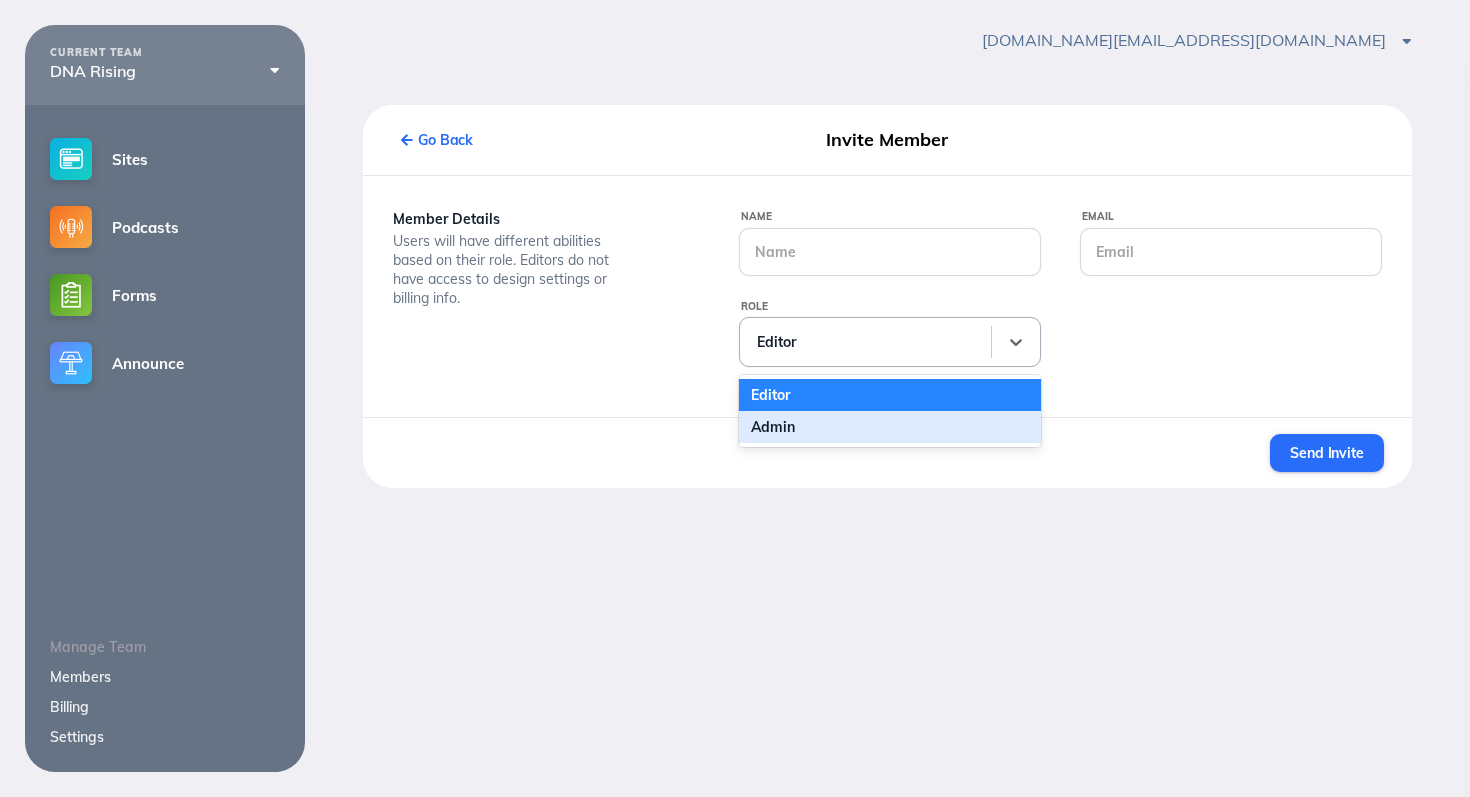 click on "Admin" at bounding box center [890, 427] 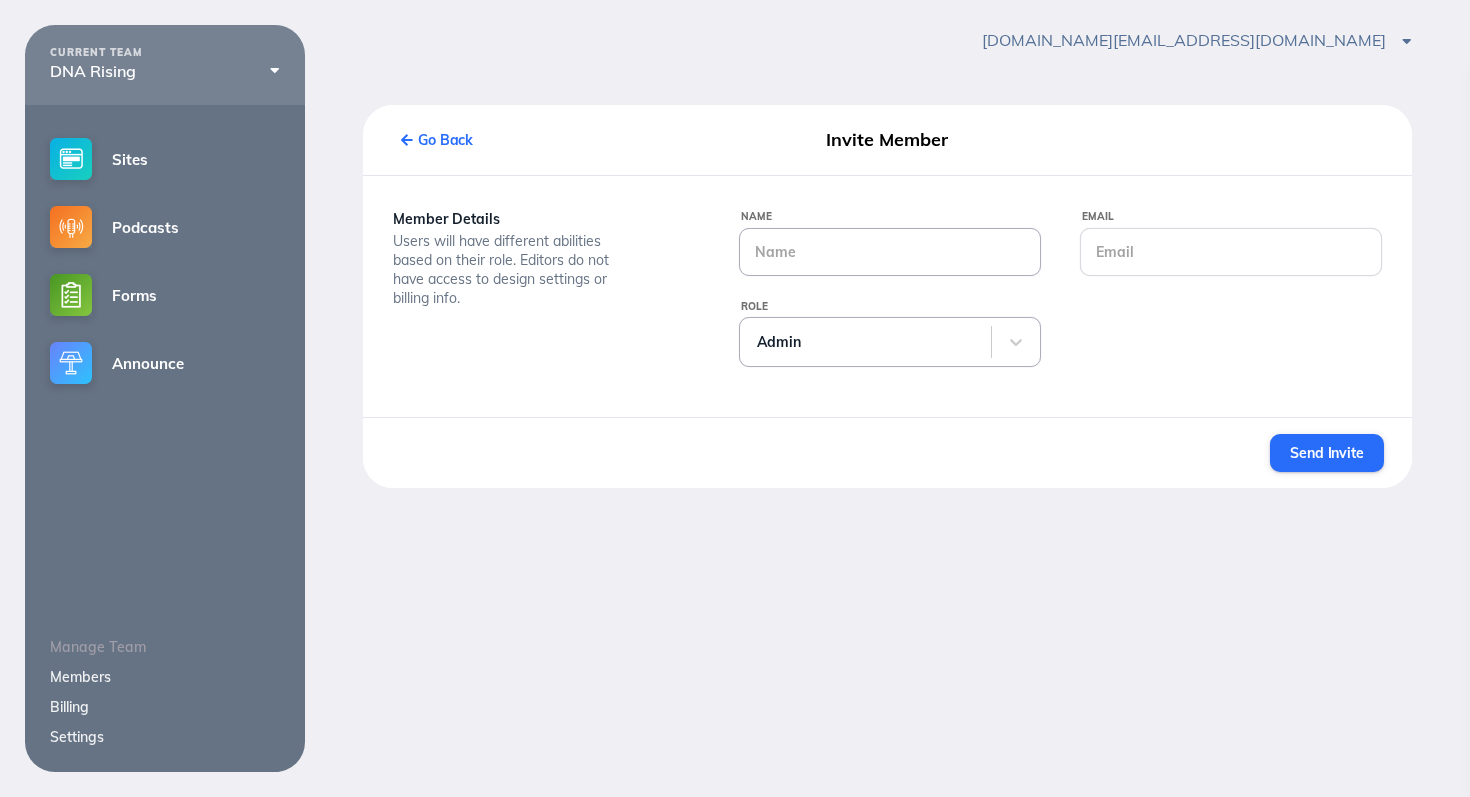 click on "Name" at bounding box center [890, 252] 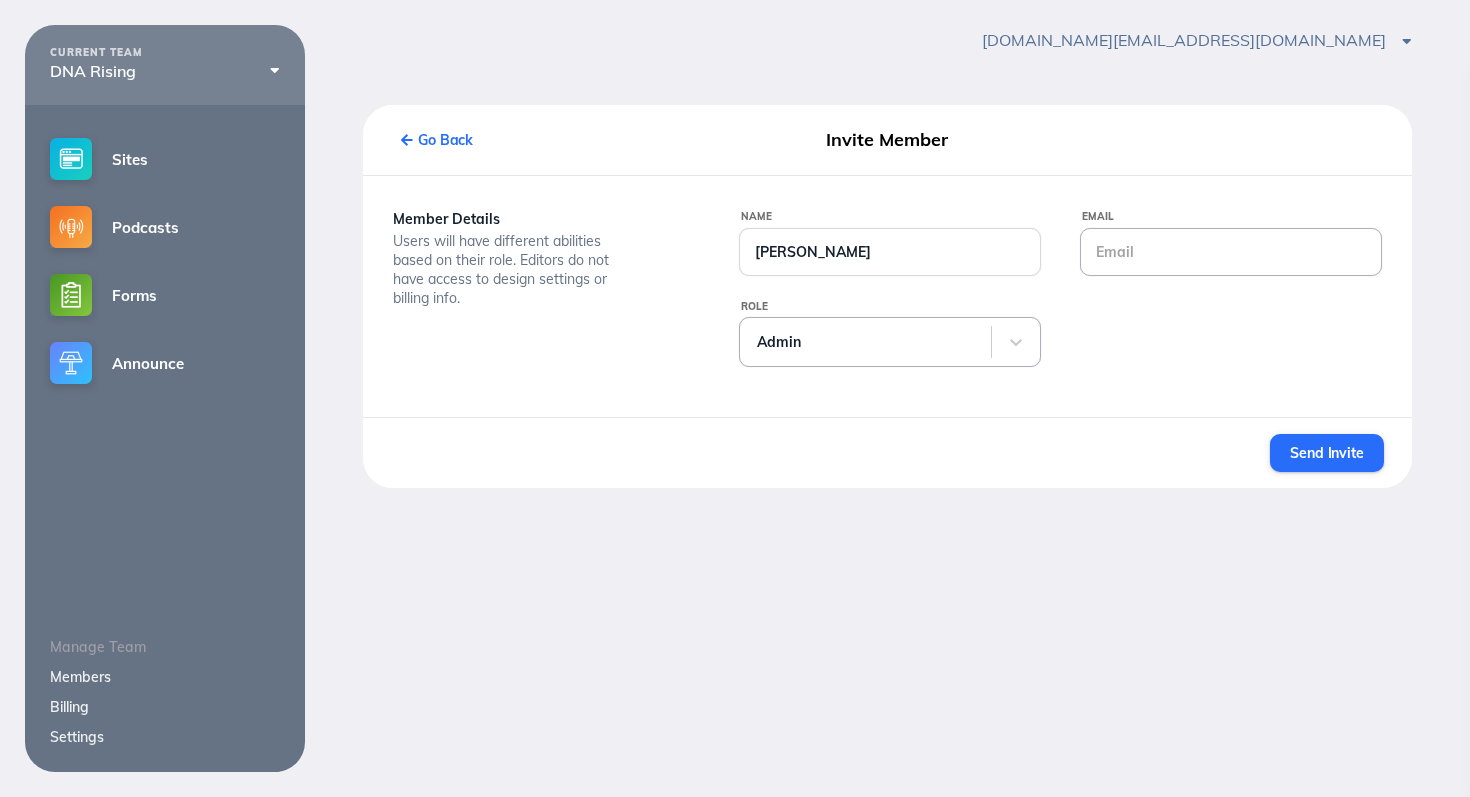 type on "[PERSON_NAME]" 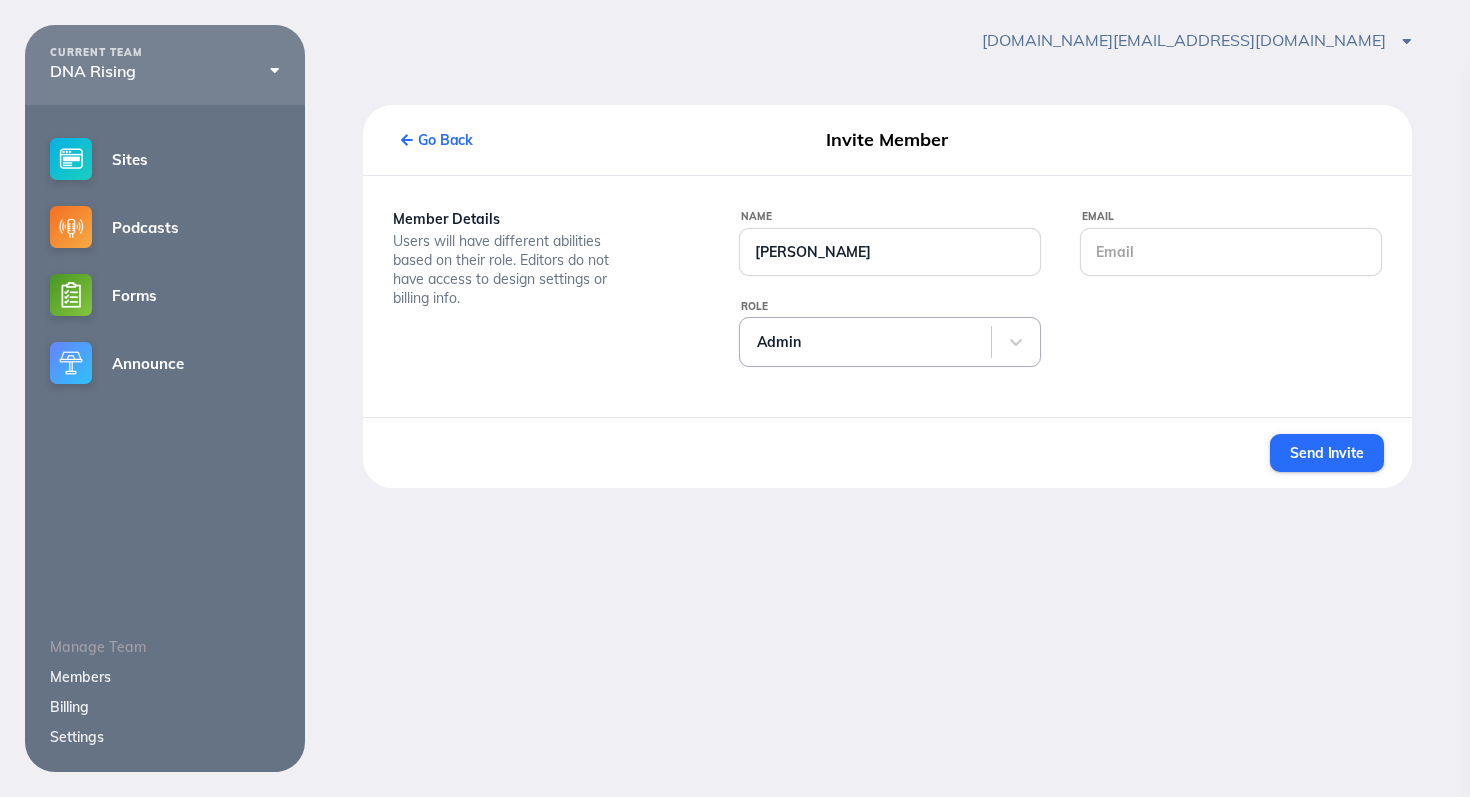 type on "[EMAIL_ADDRESS][DOMAIN_NAME]" 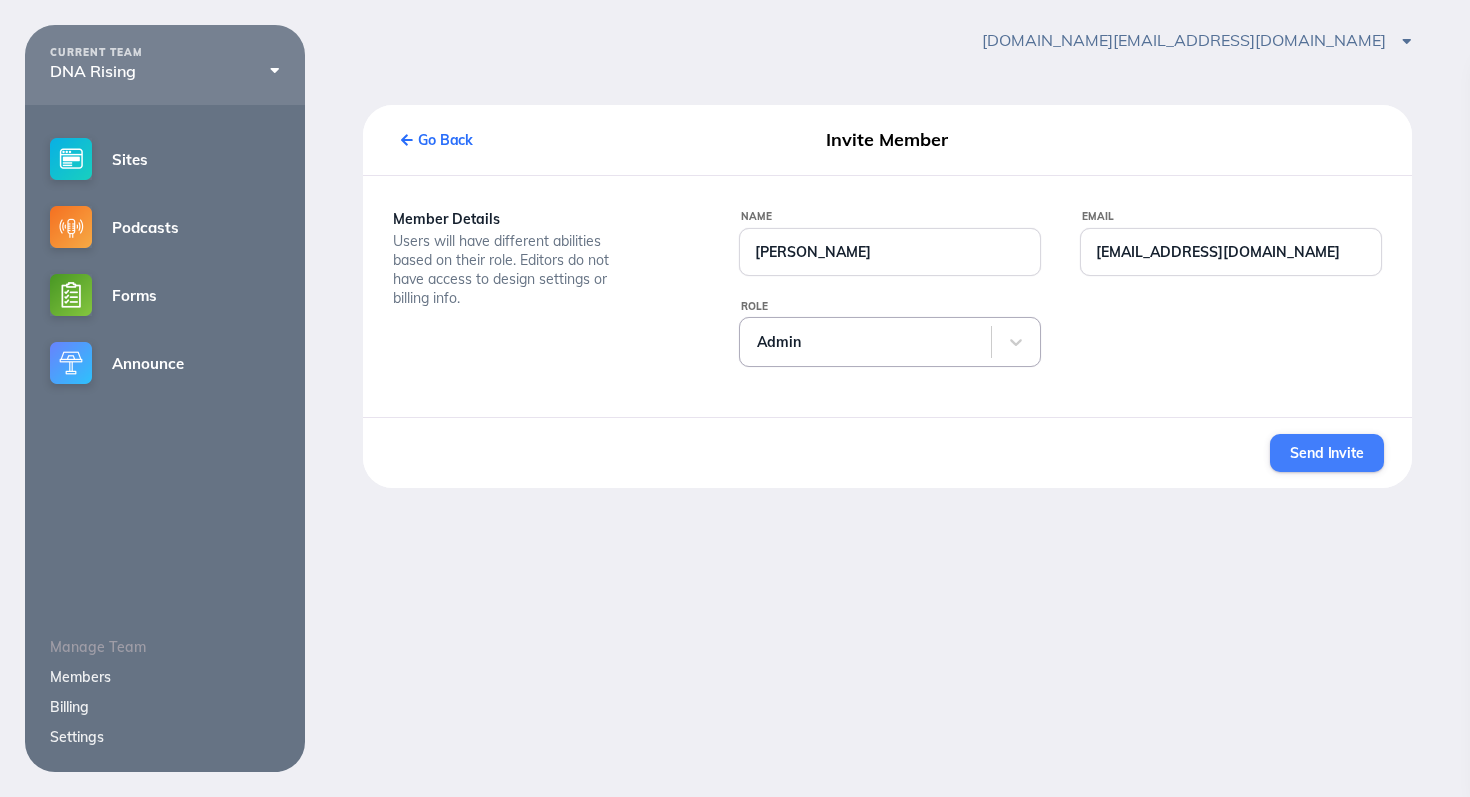 click on "Send Invite" at bounding box center [1326, 453] 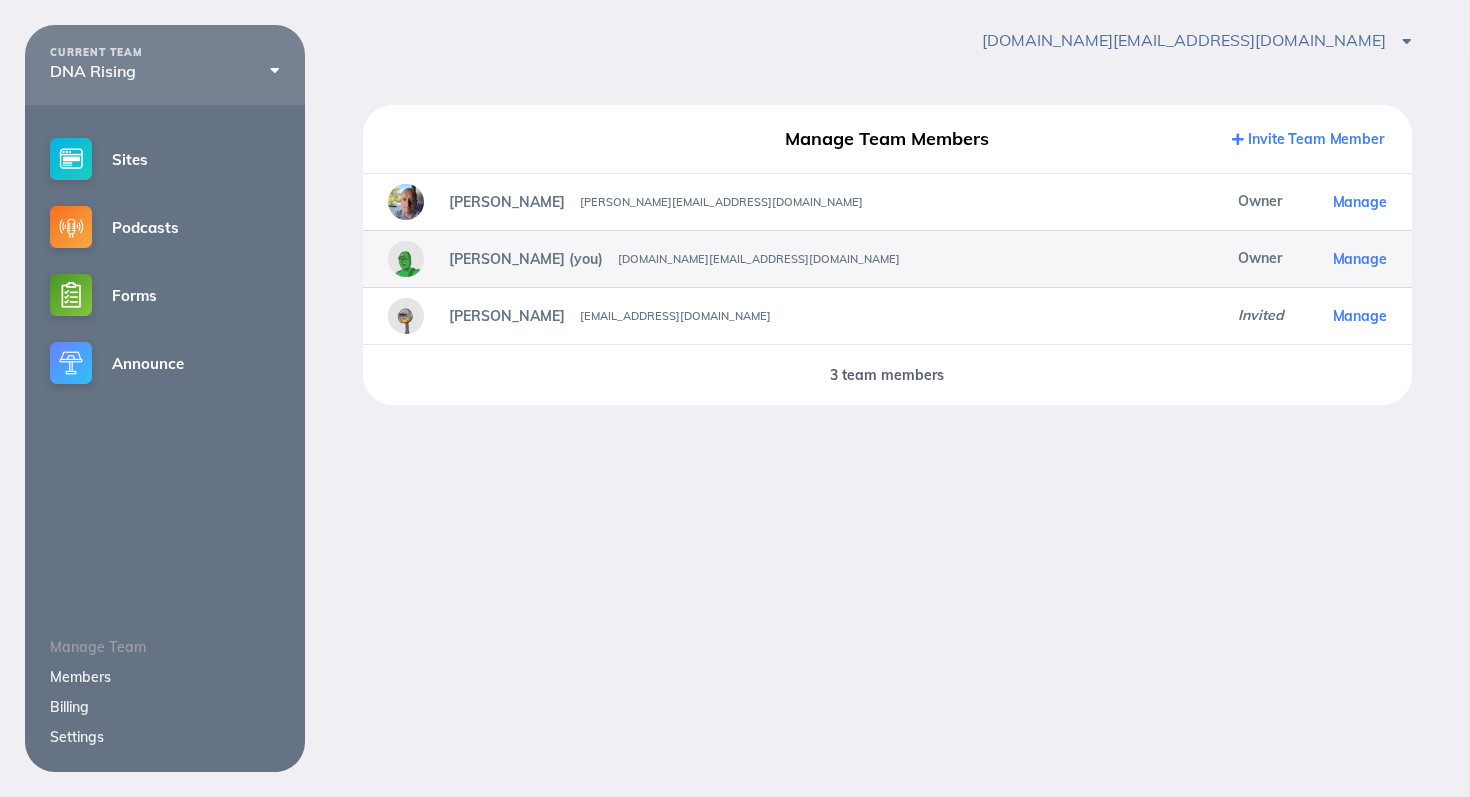 click on "Manage" at bounding box center [1360, 259] 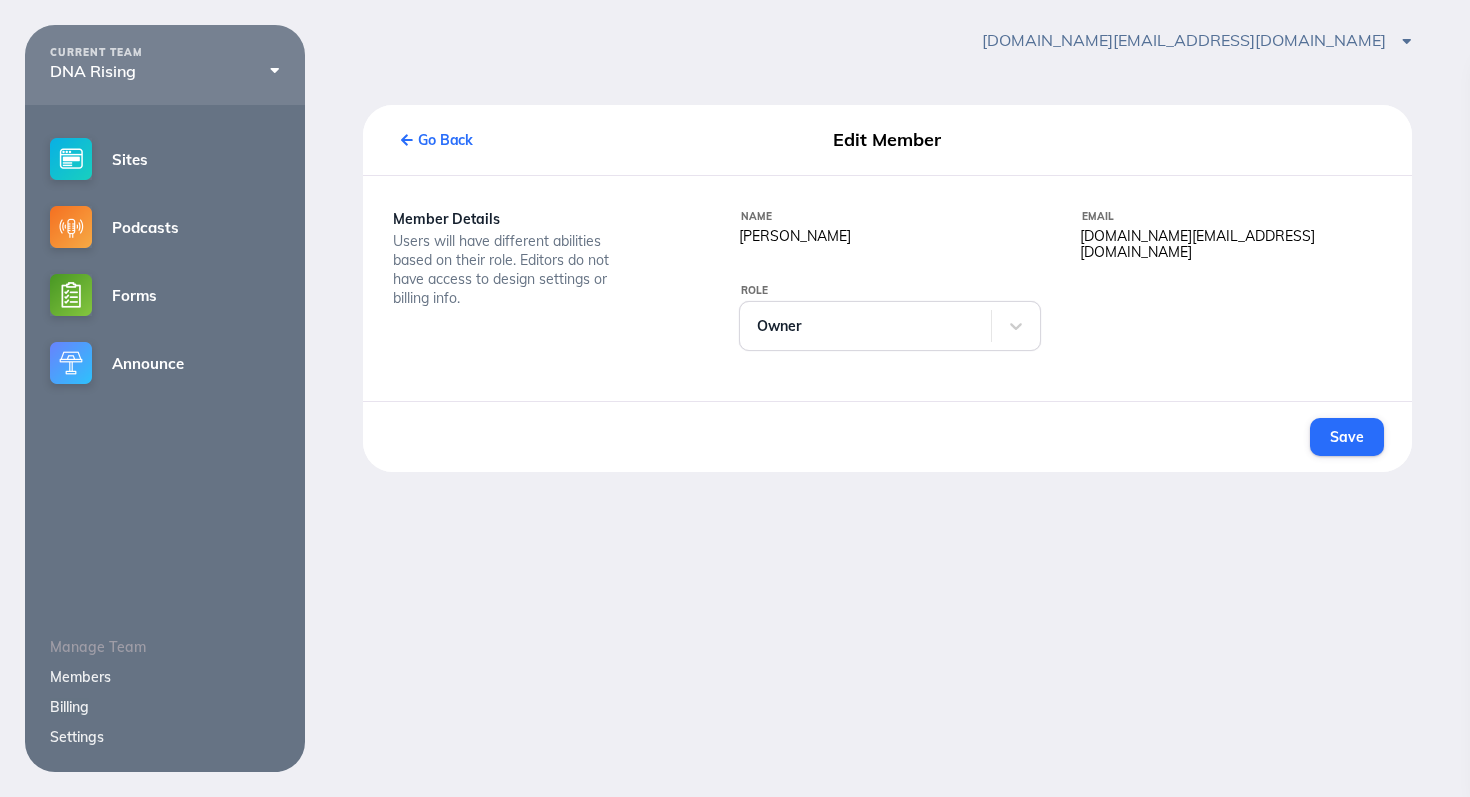 click on "Billing" at bounding box center [69, 707] 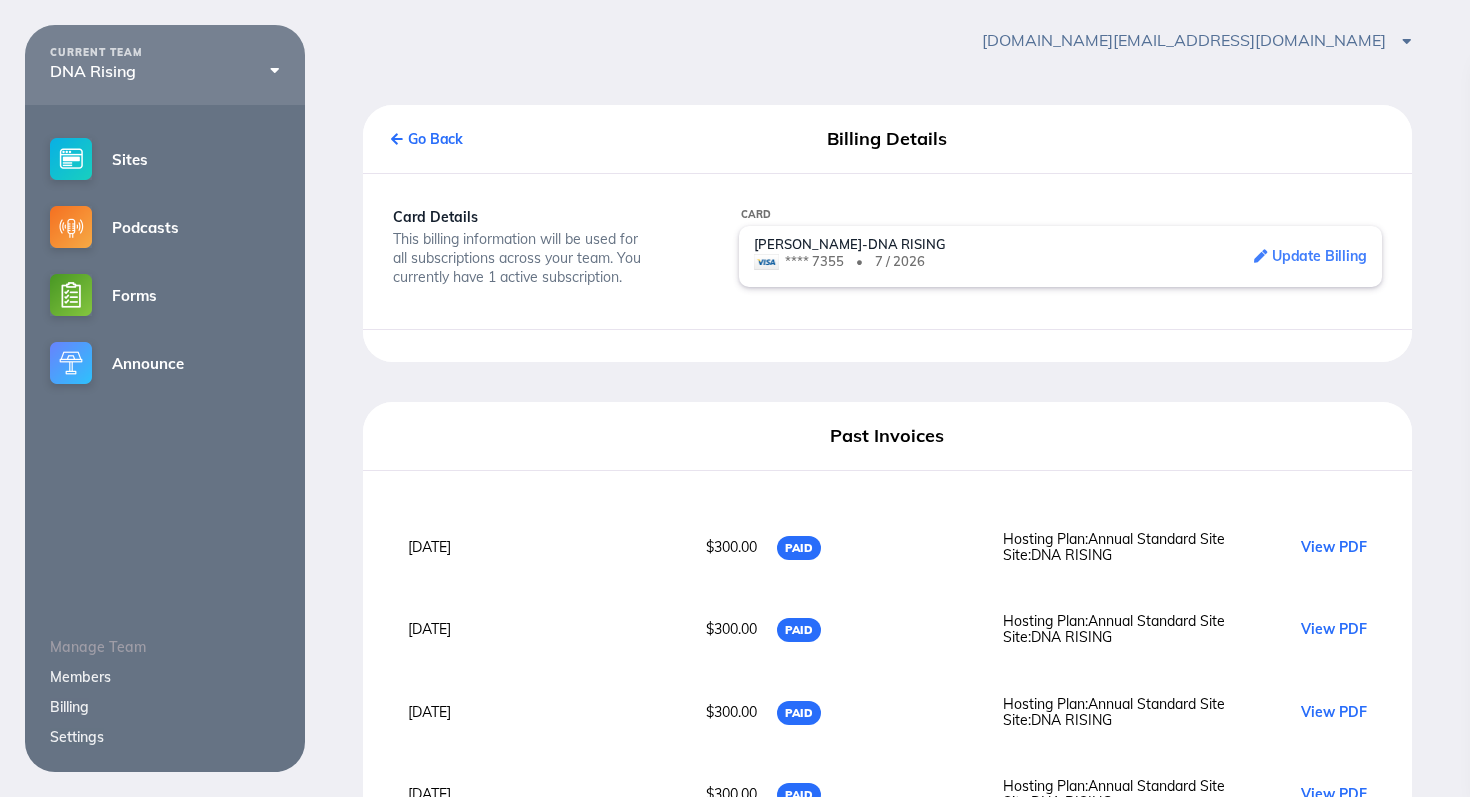 click on "Settings" at bounding box center (77, 737) 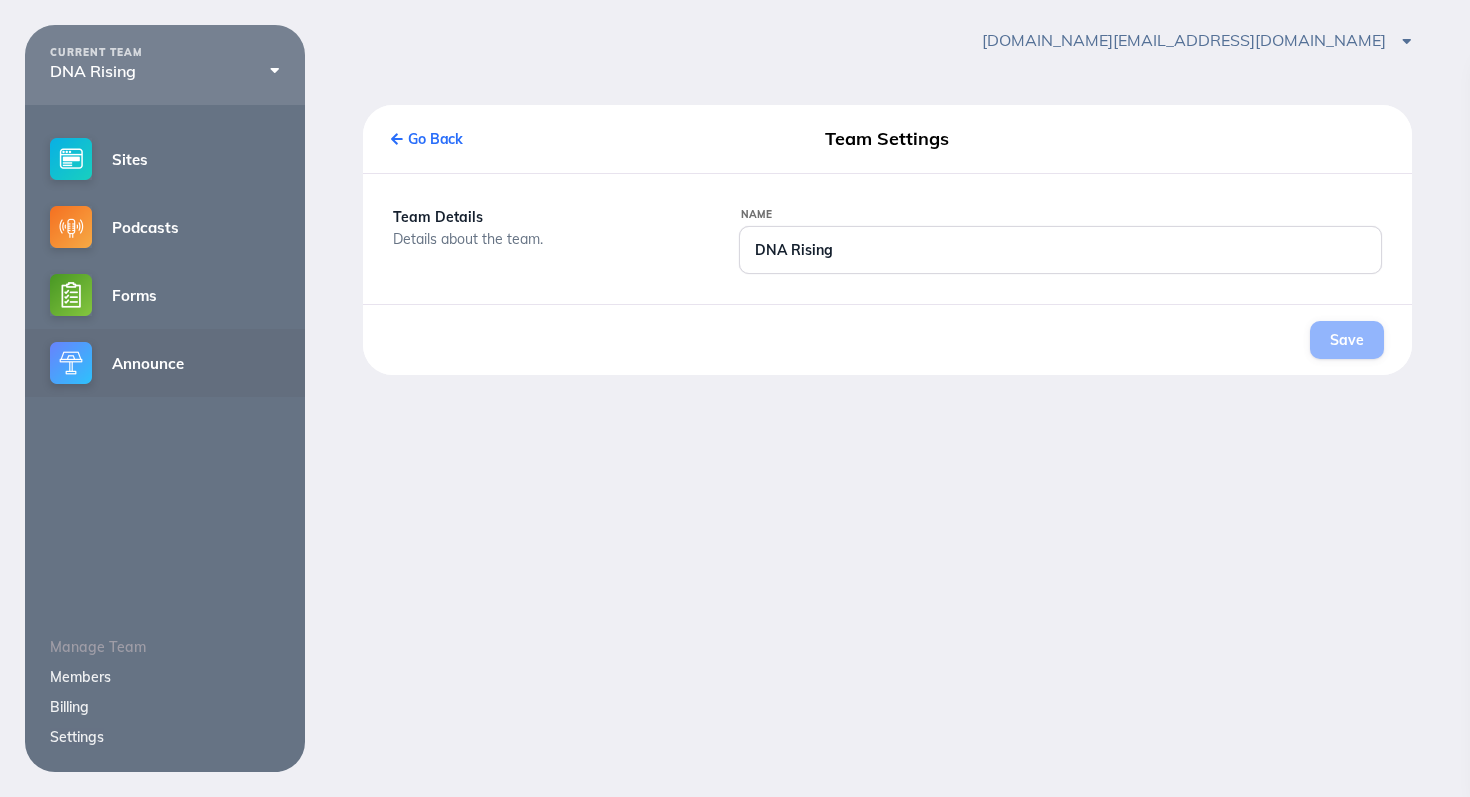 click on "Announce" at bounding box center (165, 363) 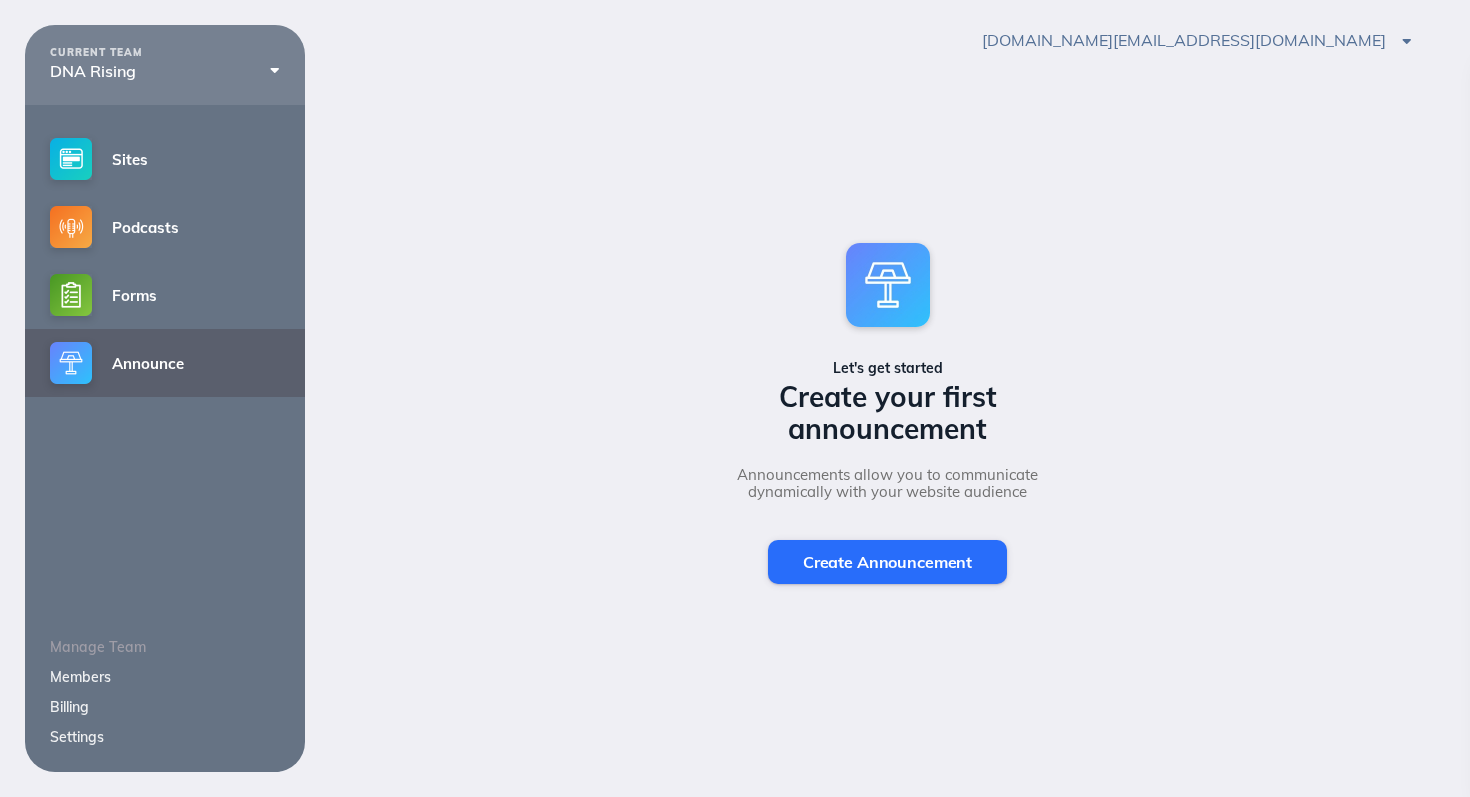 click on "Let's get started Create your first announcement Announcements allow you to communicate dynamically with your website audience Create Announcement" at bounding box center (887, 413) 